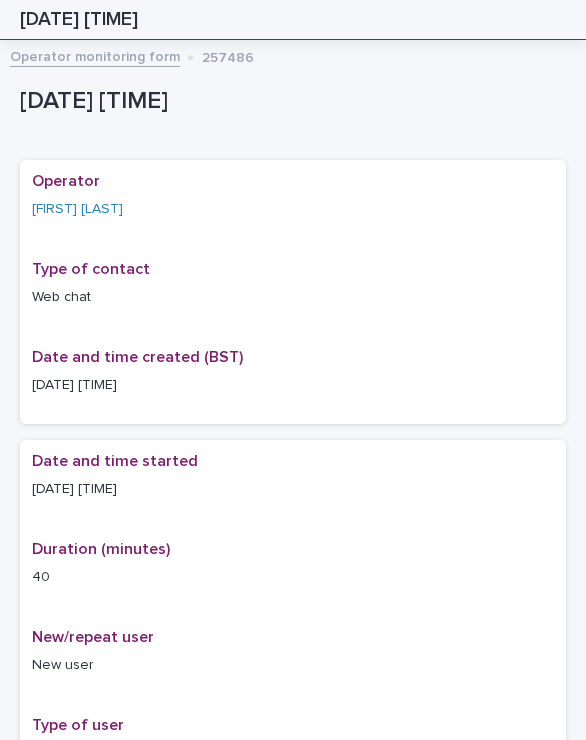 scroll, scrollTop: 0, scrollLeft: 0, axis: both 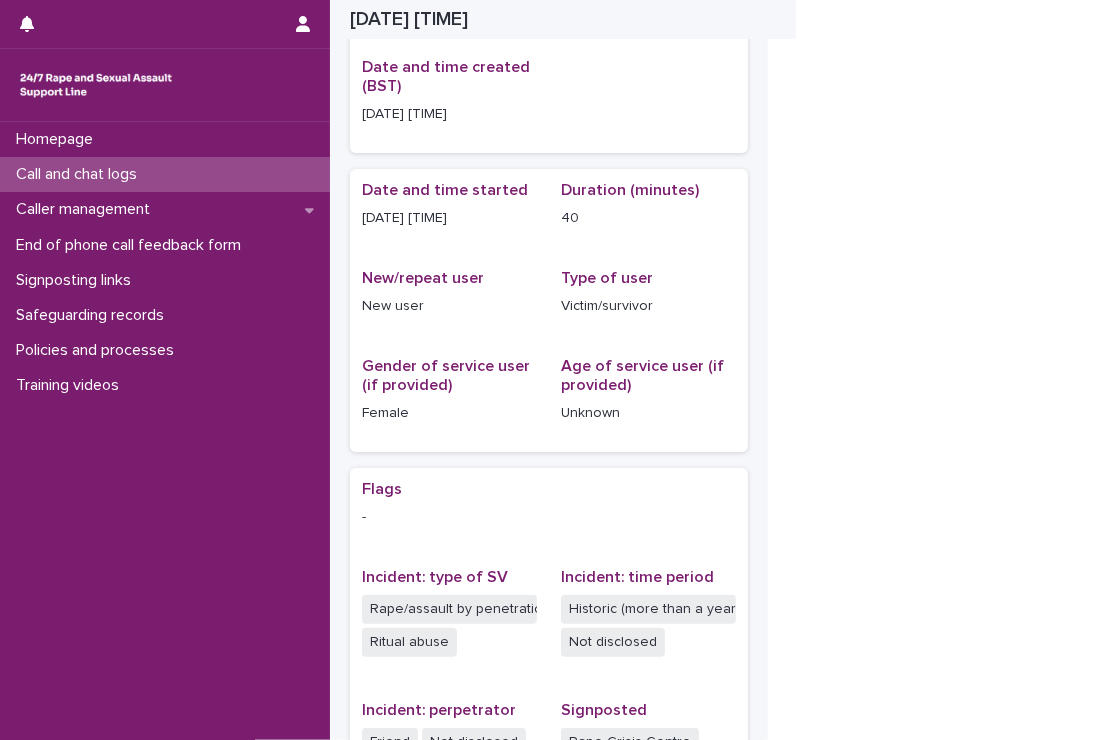 click on "Call and chat logs" at bounding box center (165, 174) 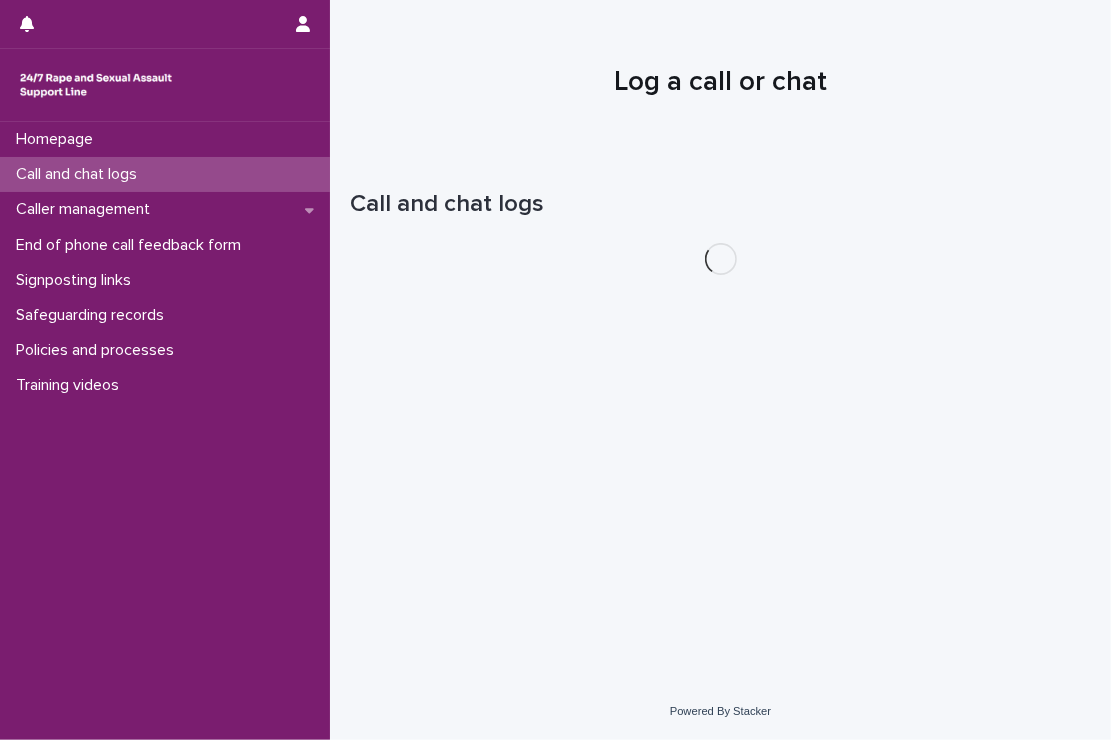 scroll, scrollTop: 0, scrollLeft: 0, axis: both 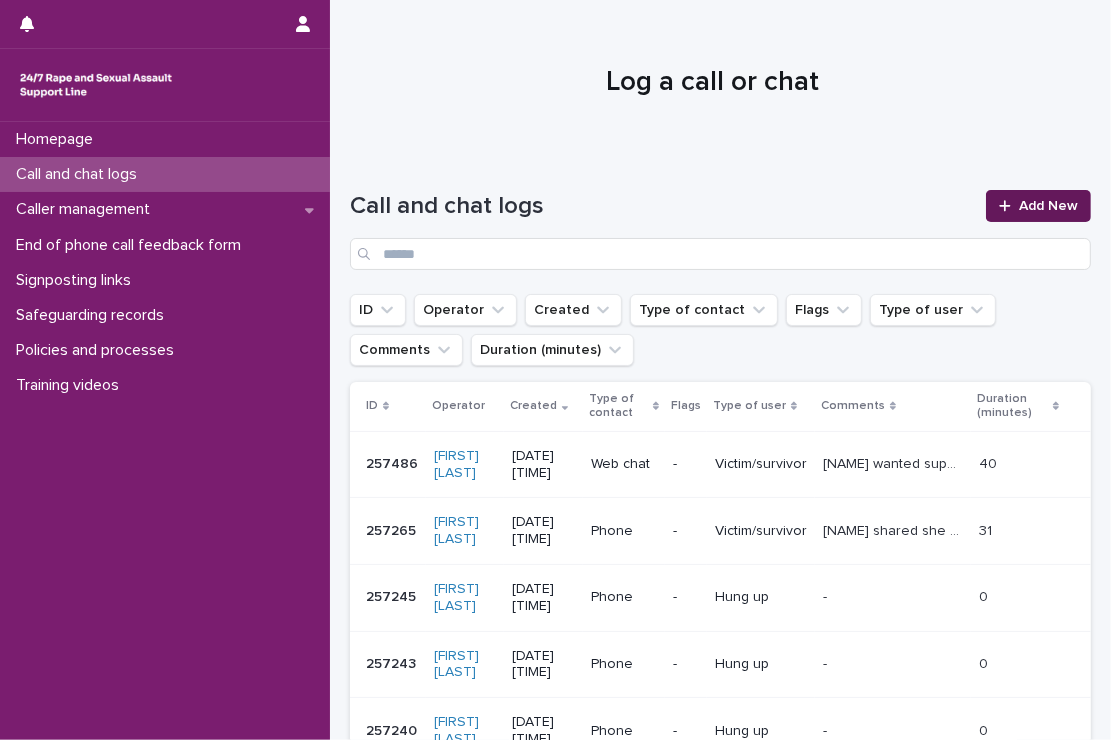 click on "Add New" at bounding box center (1038, 206) 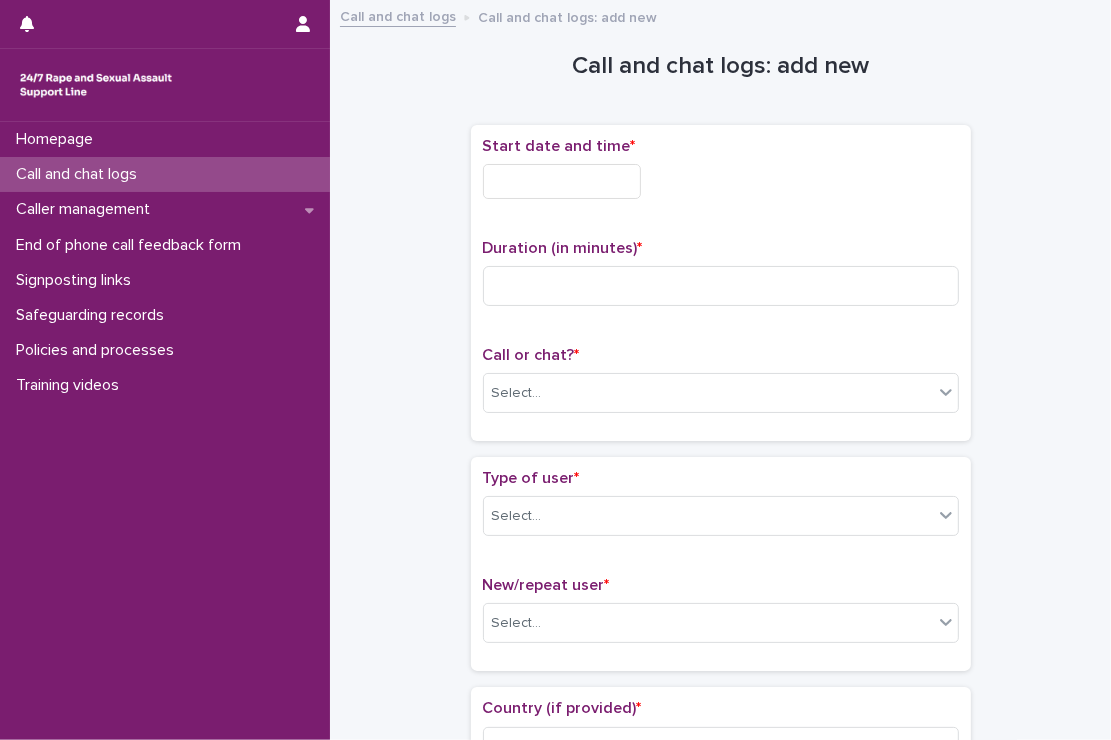click at bounding box center [562, 181] 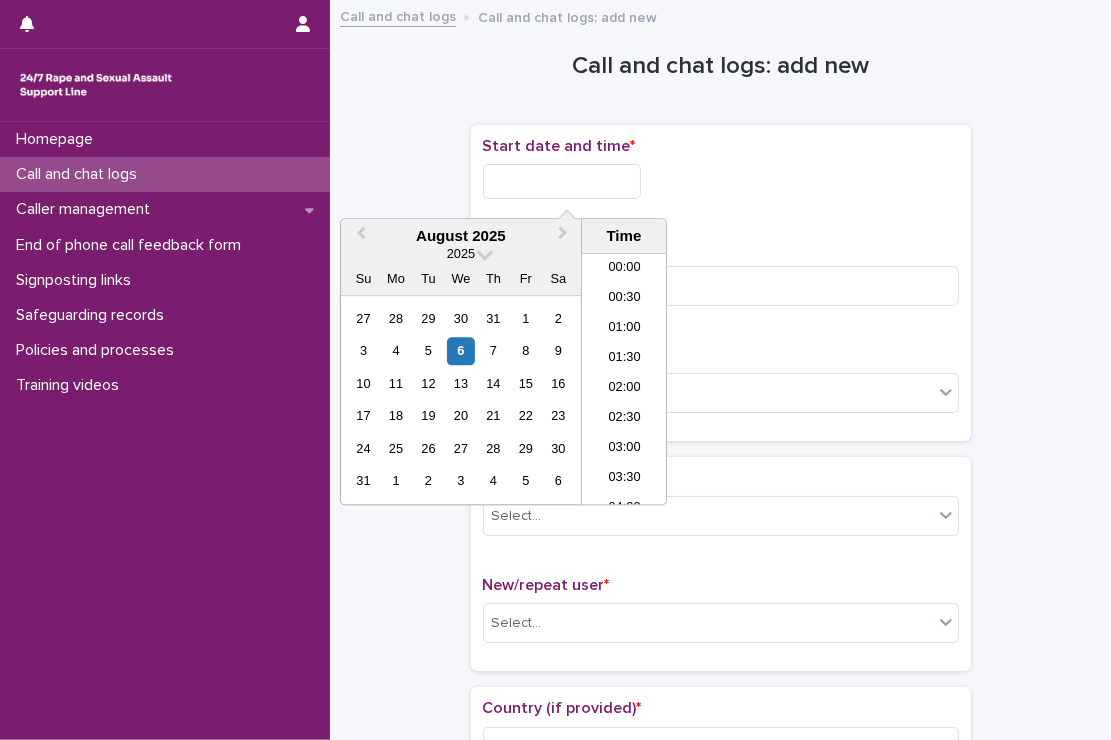 scroll, scrollTop: 1189, scrollLeft: 0, axis: vertical 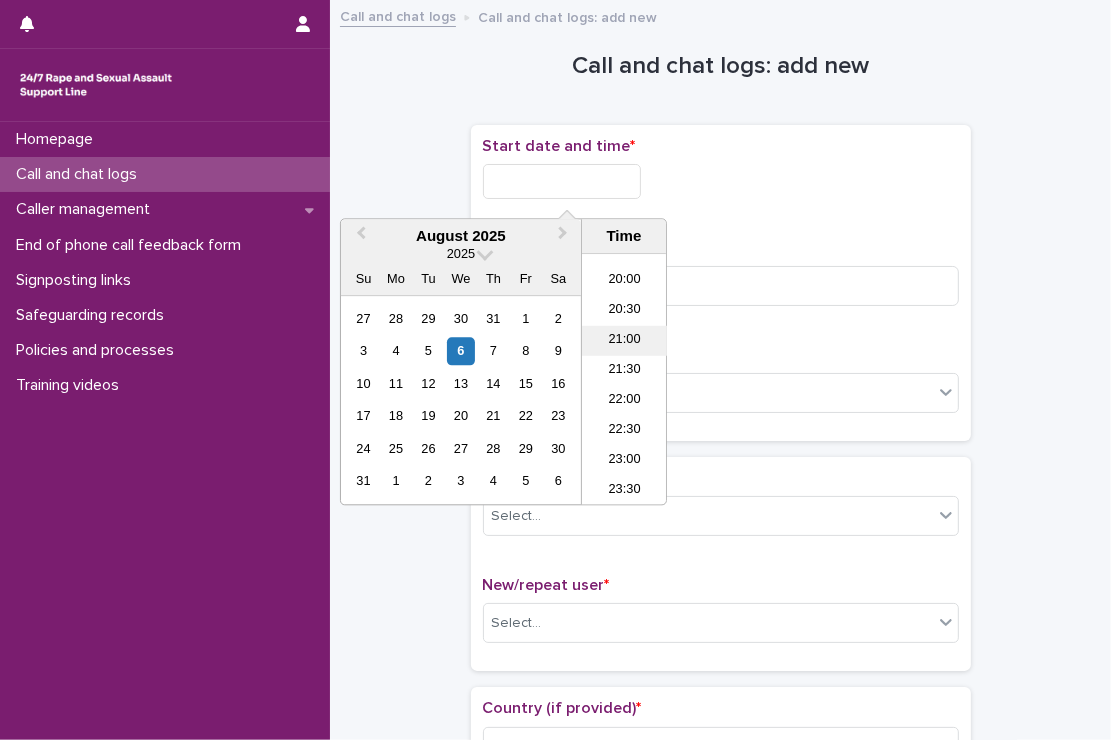 click on "21:00" at bounding box center (624, 341) 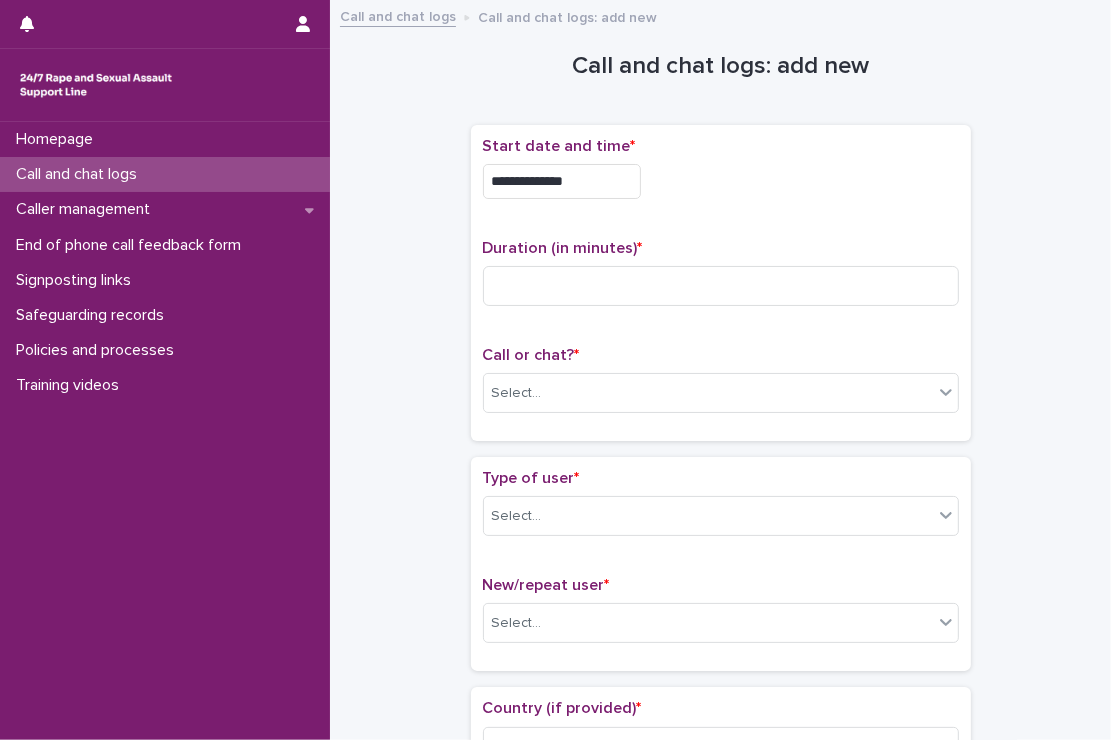 click on "**********" at bounding box center [562, 181] 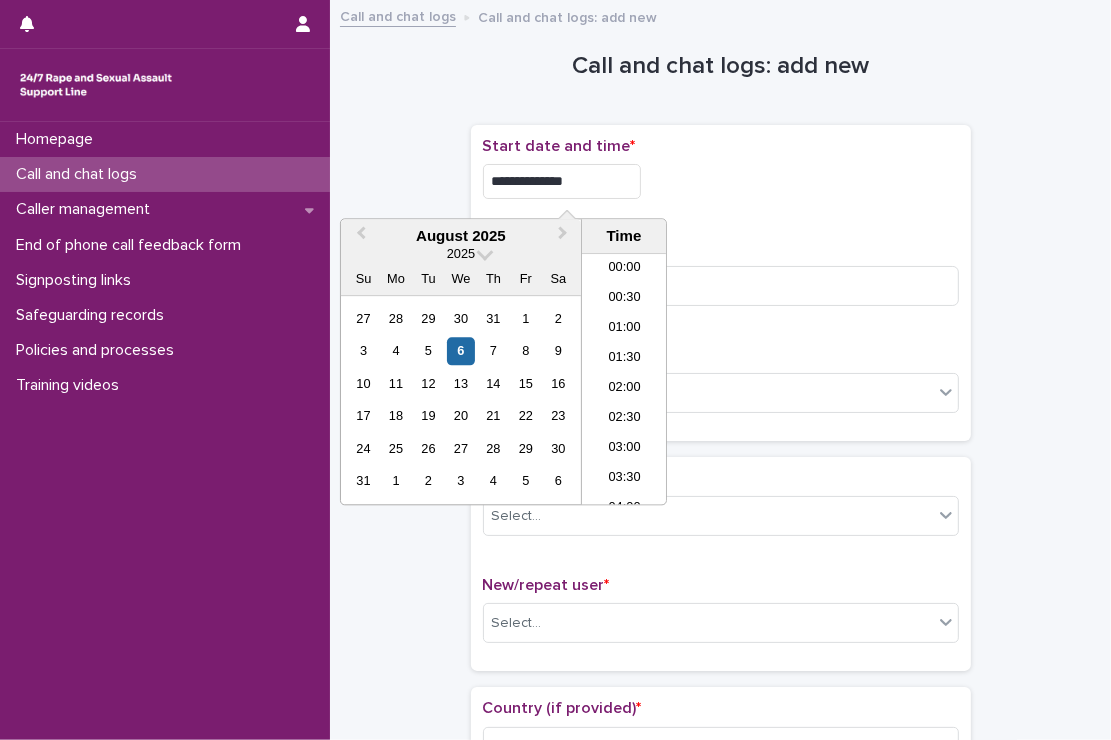 scroll, scrollTop: 1150, scrollLeft: 0, axis: vertical 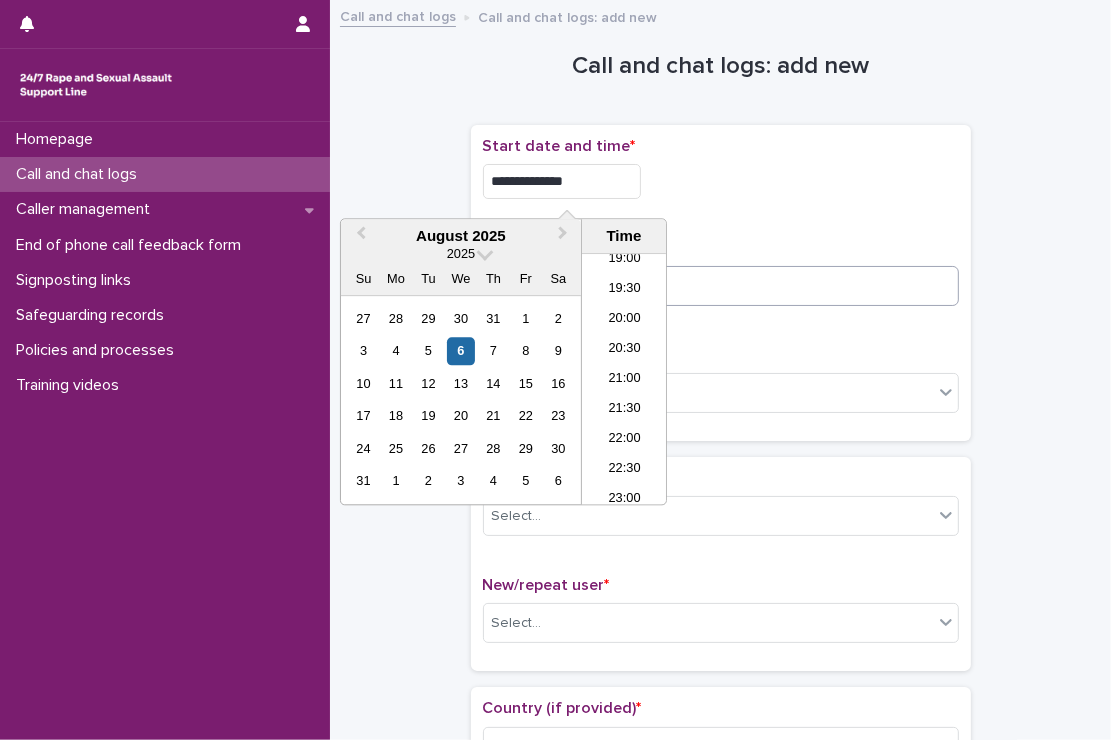 type on "**********" 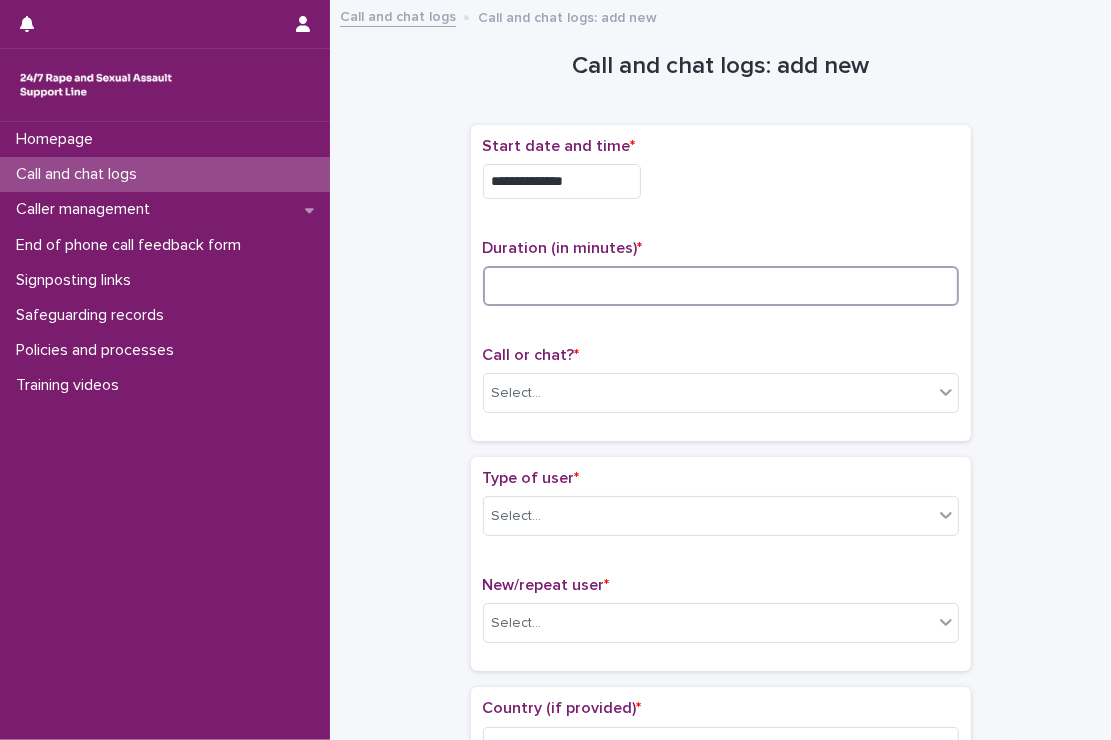 click at bounding box center (721, 286) 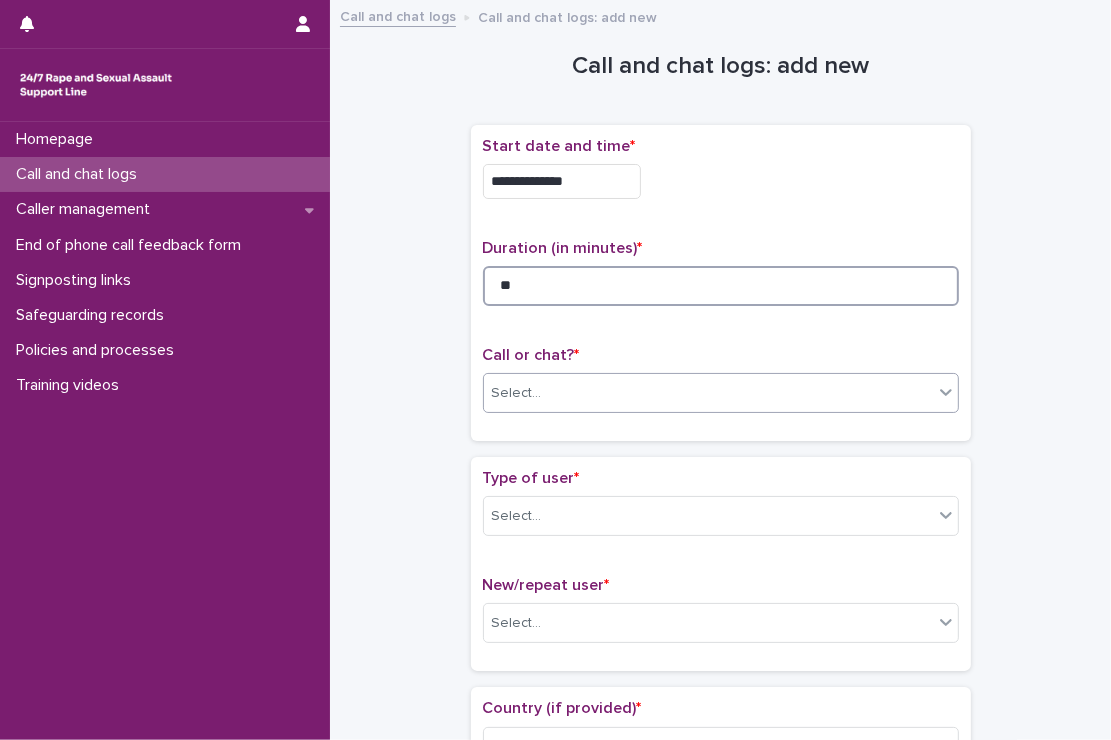 type on "**" 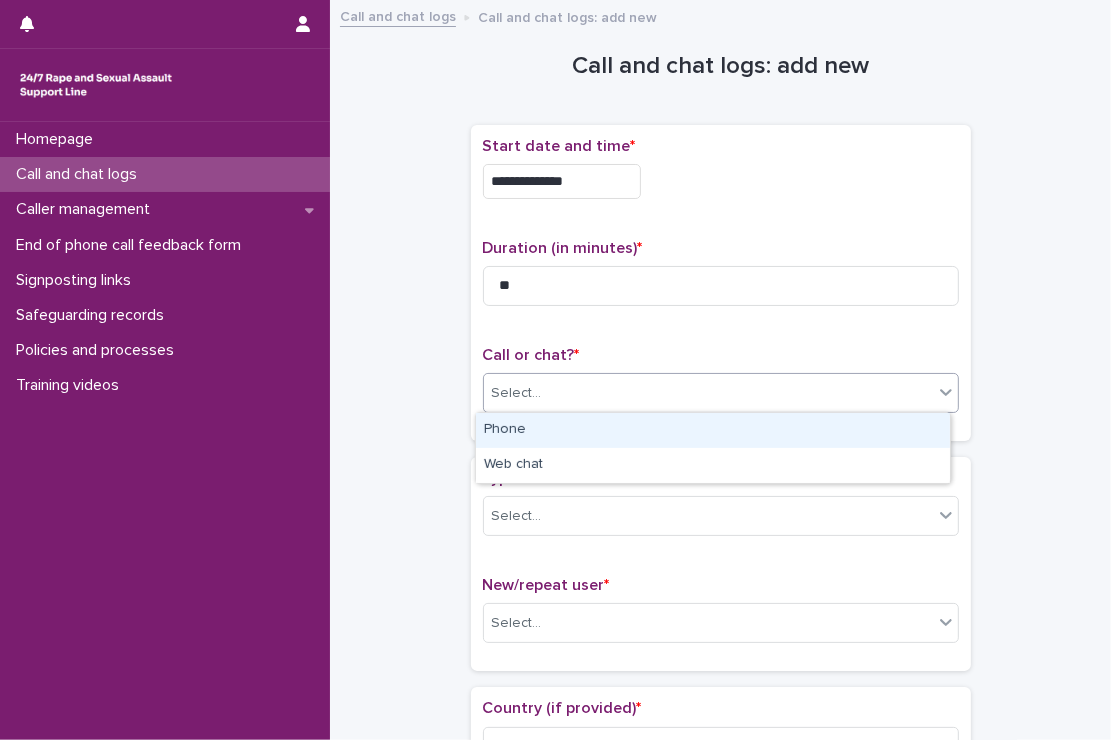 click on "Select..." at bounding box center [708, 393] 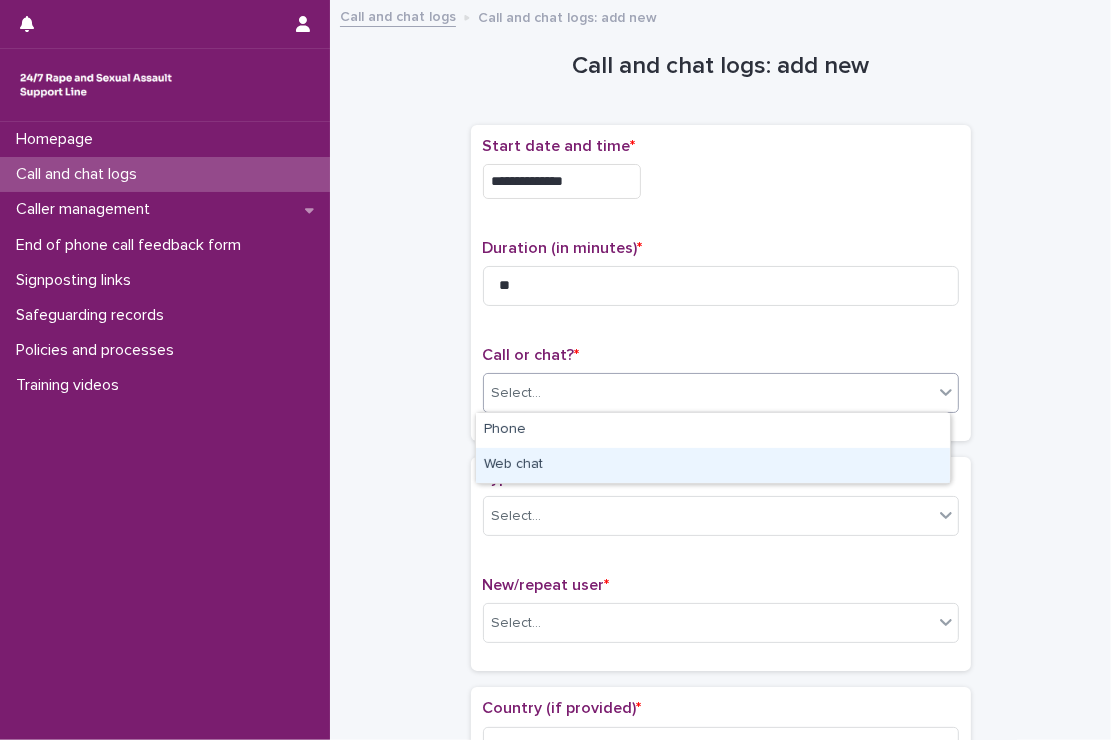 click on "Web chat" at bounding box center (713, 465) 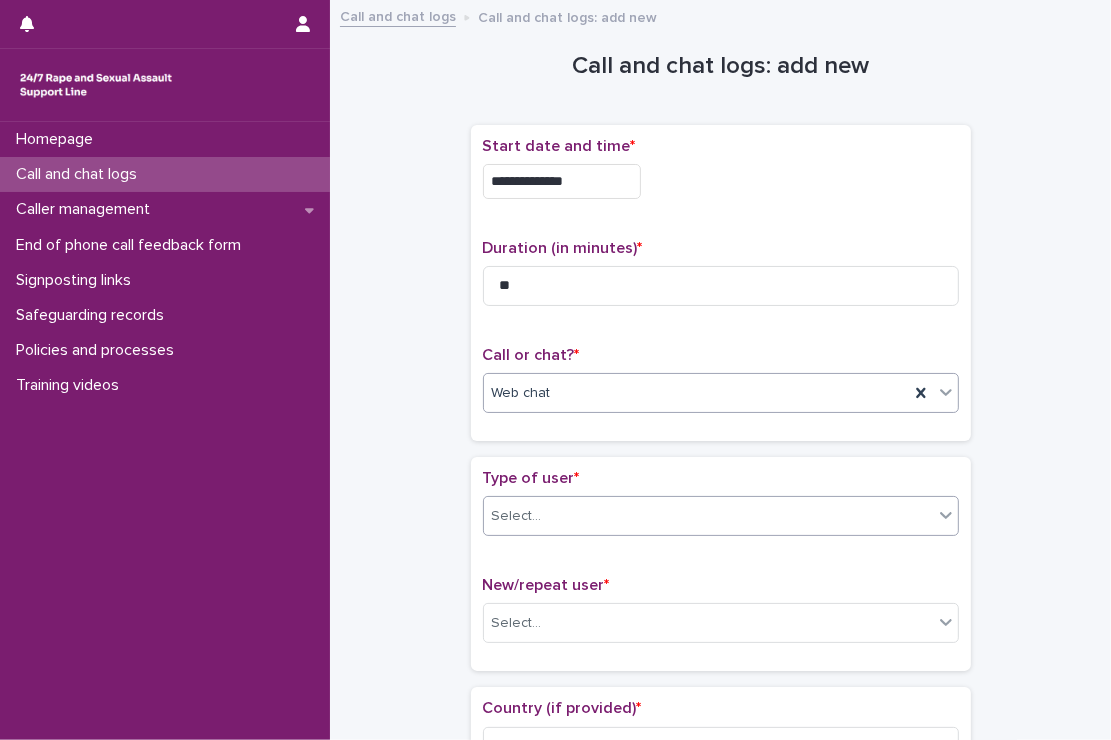 click on "Select..." at bounding box center (708, 516) 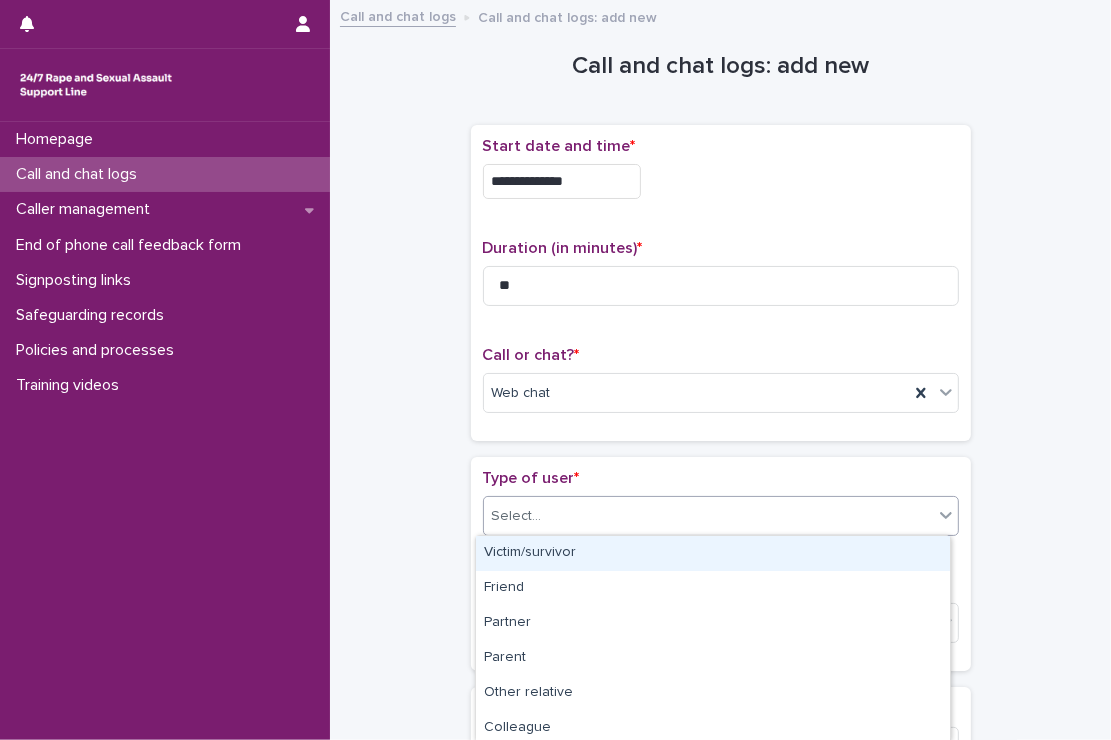 click on "Victim/survivor" at bounding box center [713, 553] 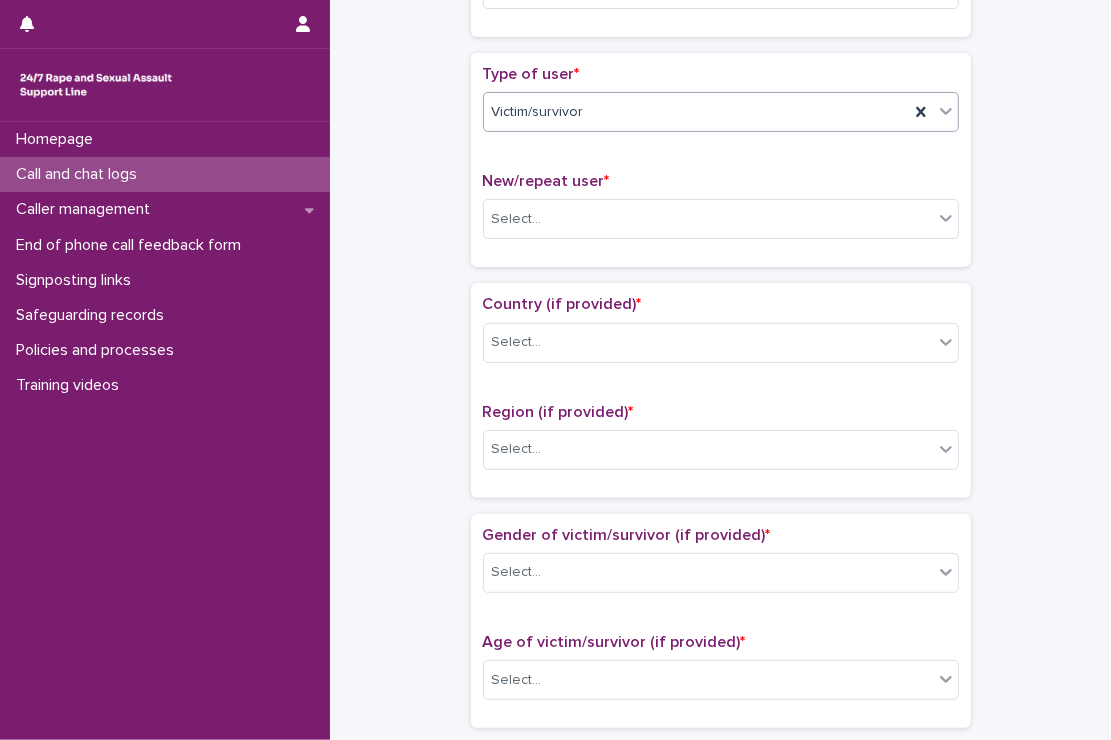 scroll, scrollTop: 428, scrollLeft: 0, axis: vertical 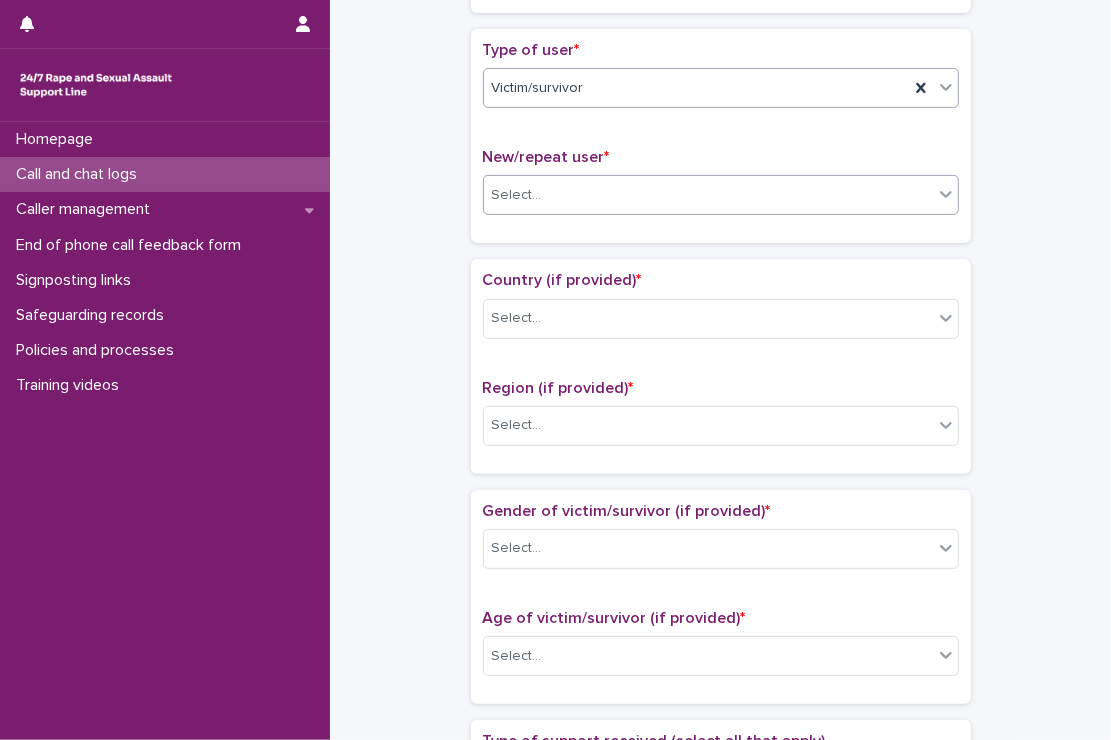 click on "Select..." at bounding box center [708, 195] 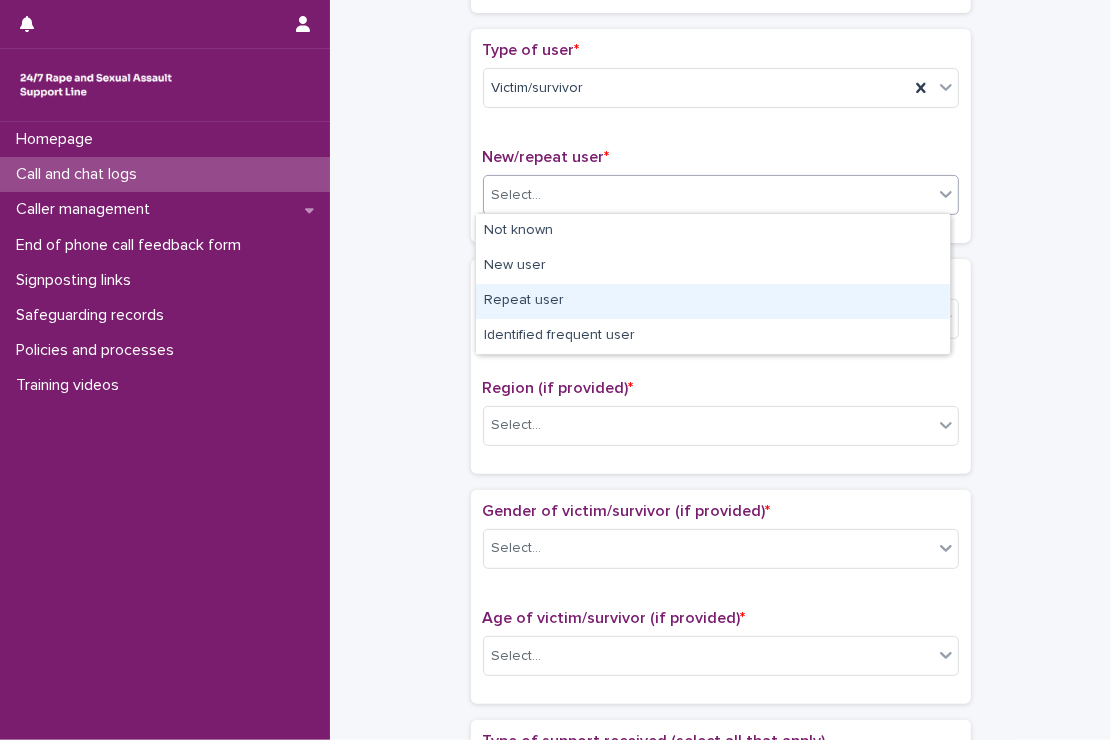 click on "Repeat user" at bounding box center (713, 301) 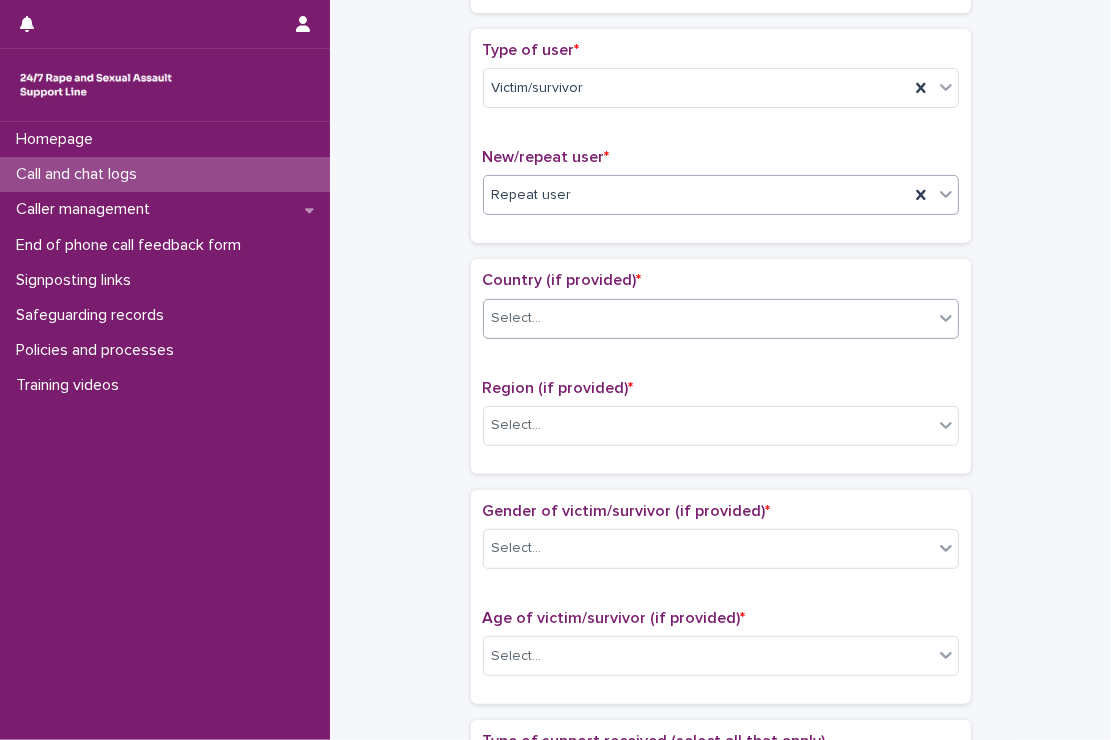 click on "Select..." at bounding box center [708, 318] 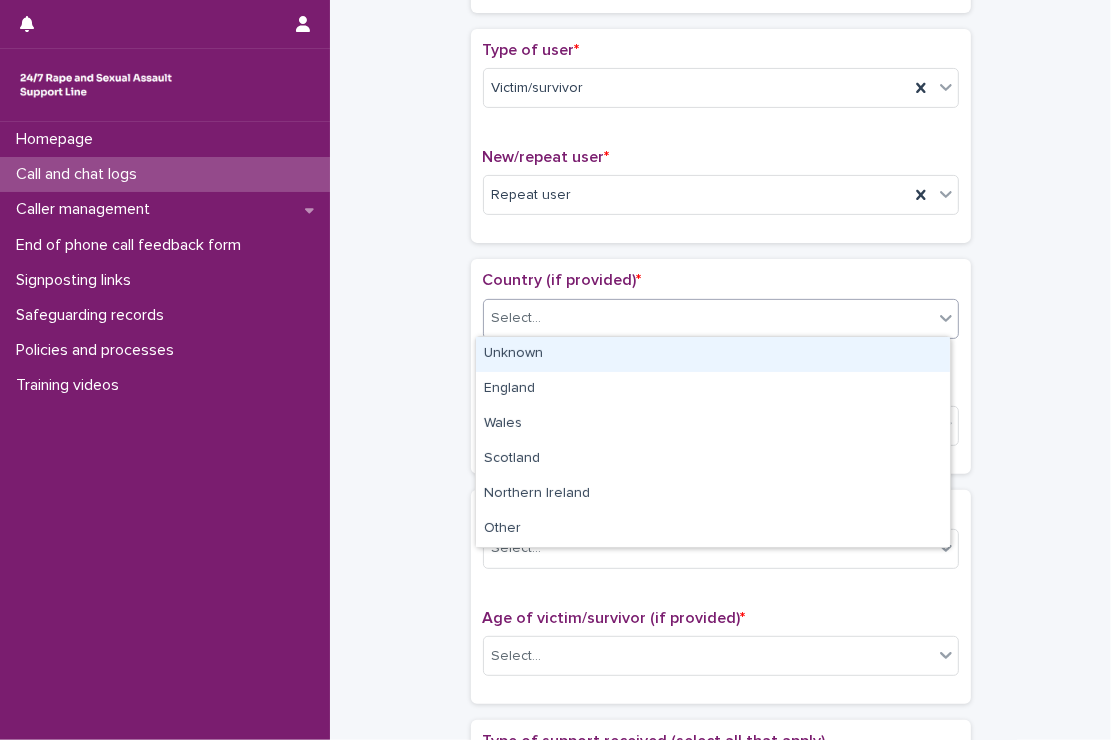 click on "Unknown" at bounding box center [713, 354] 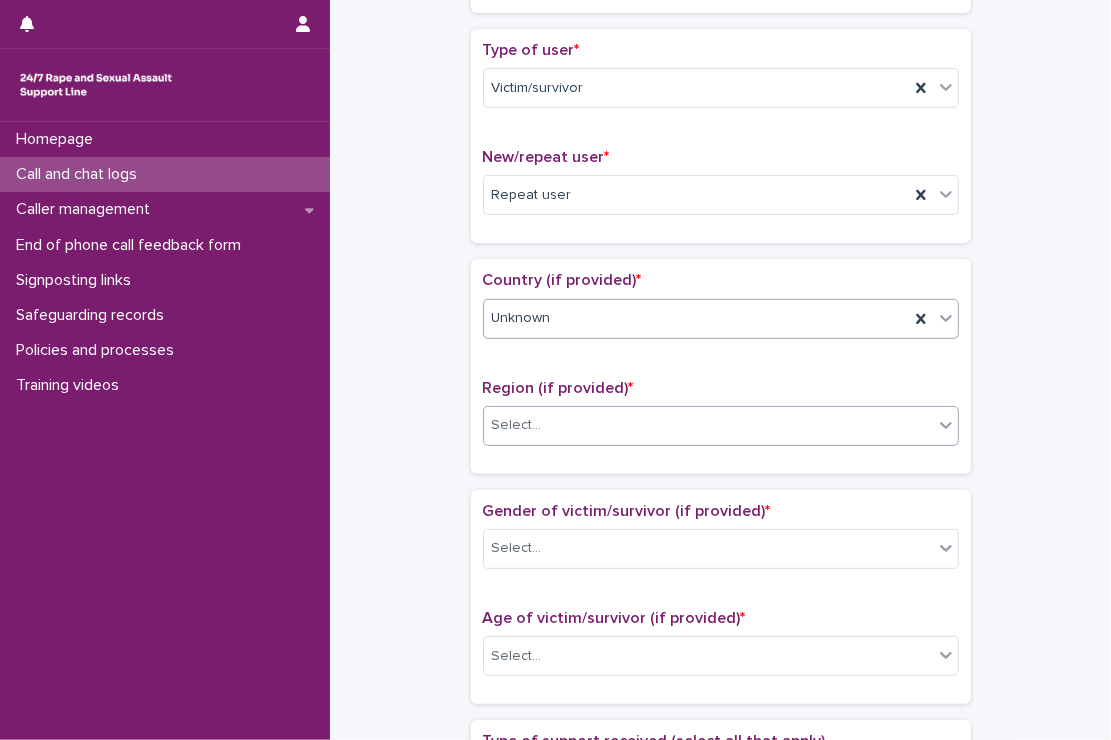 click on "Select..." at bounding box center [708, 425] 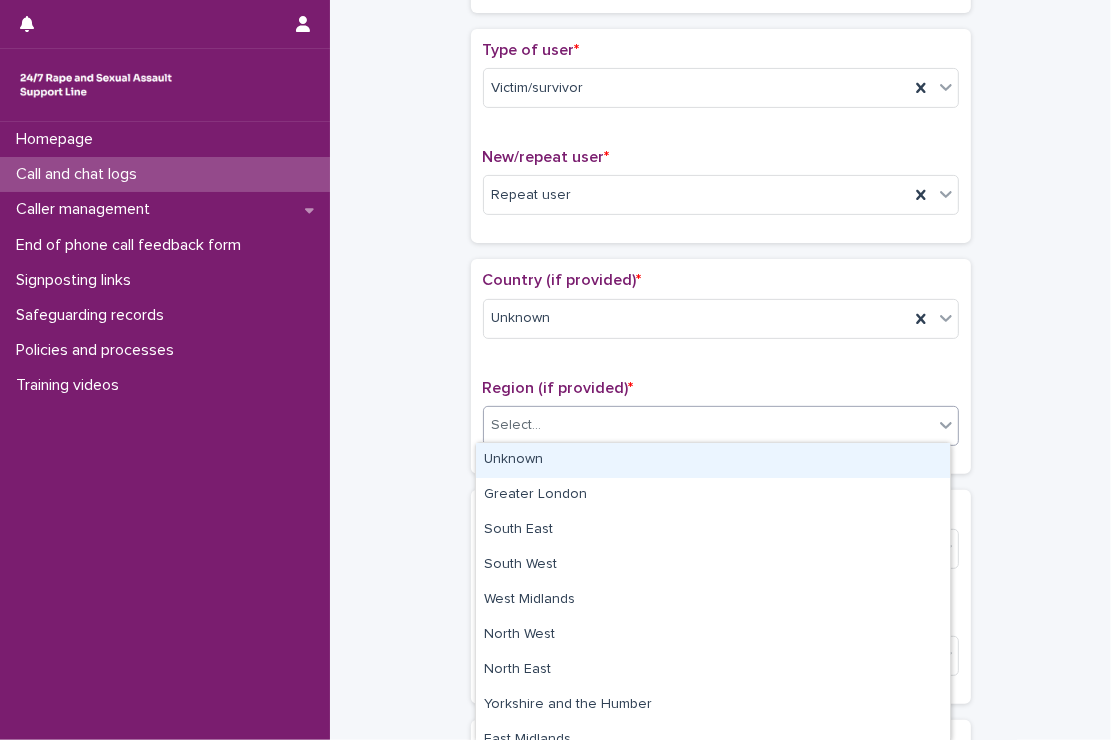 click on "Unknown" at bounding box center (713, 460) 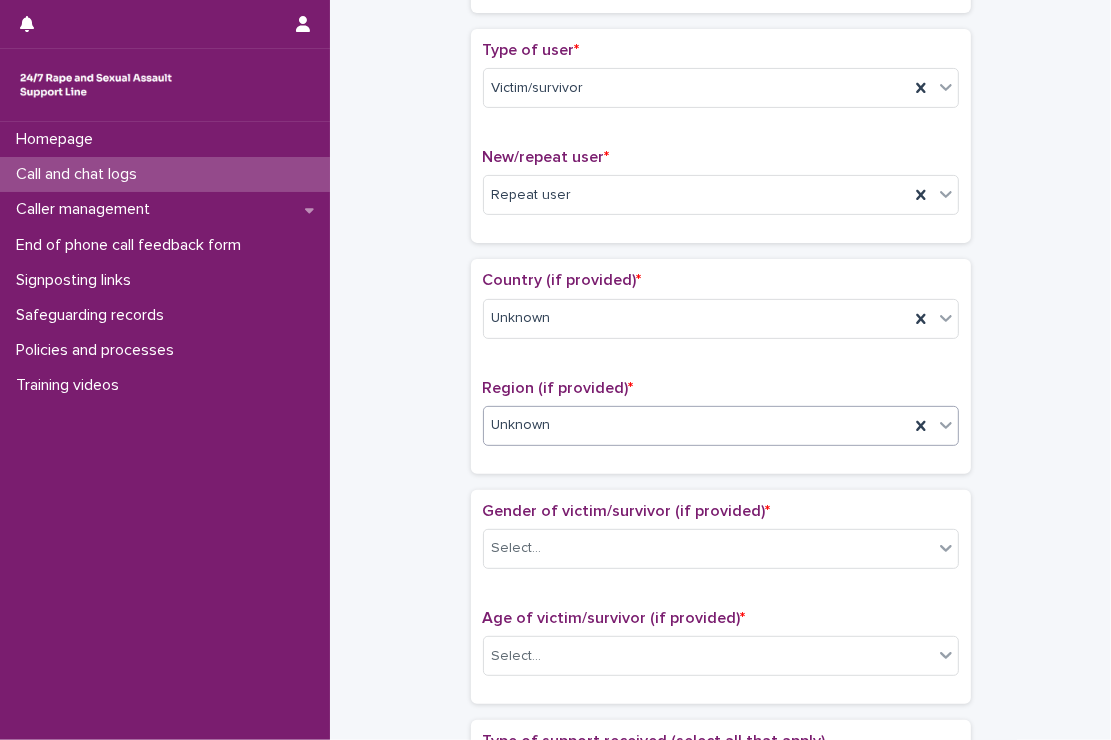 click on "Gender of victim/survivor (if provided) * Select..." at bounding box center (721, 543) 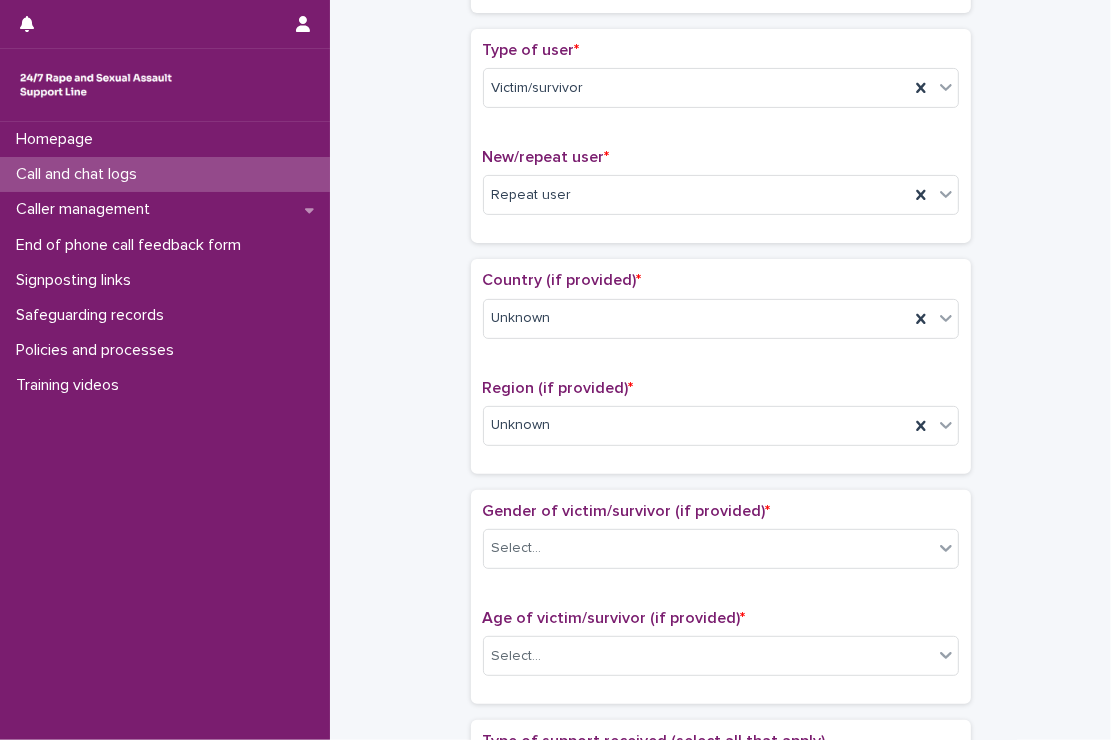 click on "Gender of victim/survivor (if provided) * Select..." at bounding box center [721, 543] 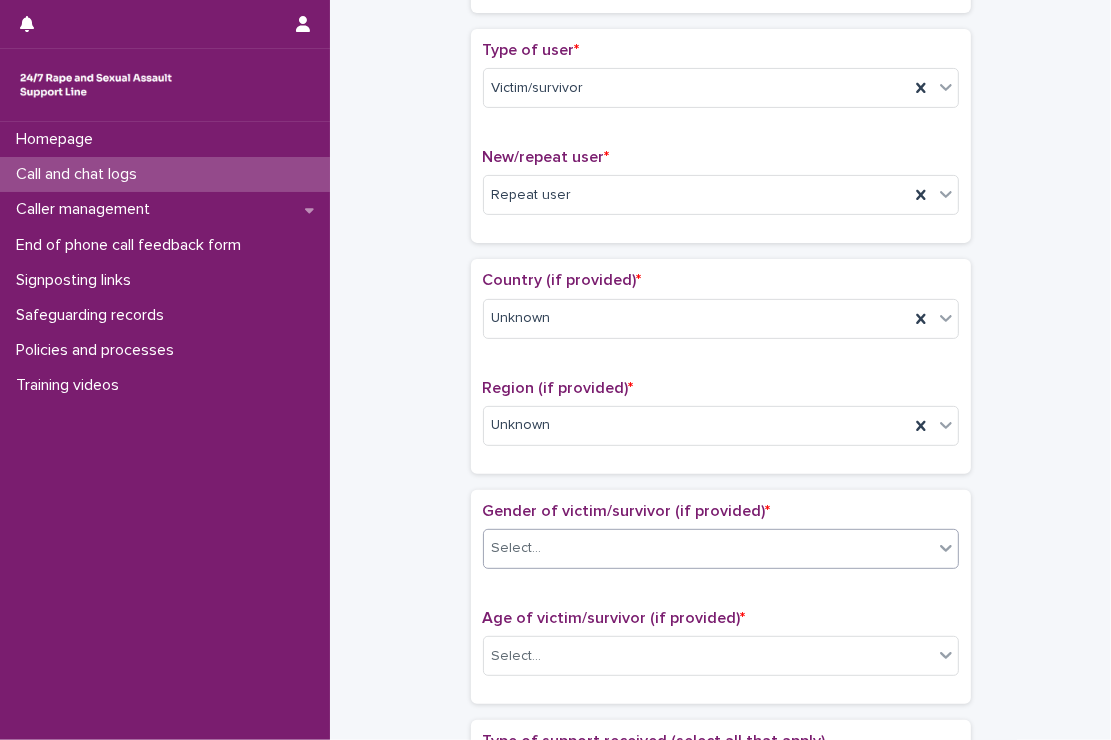 click on "Select..." at bounding box center (708, 548) 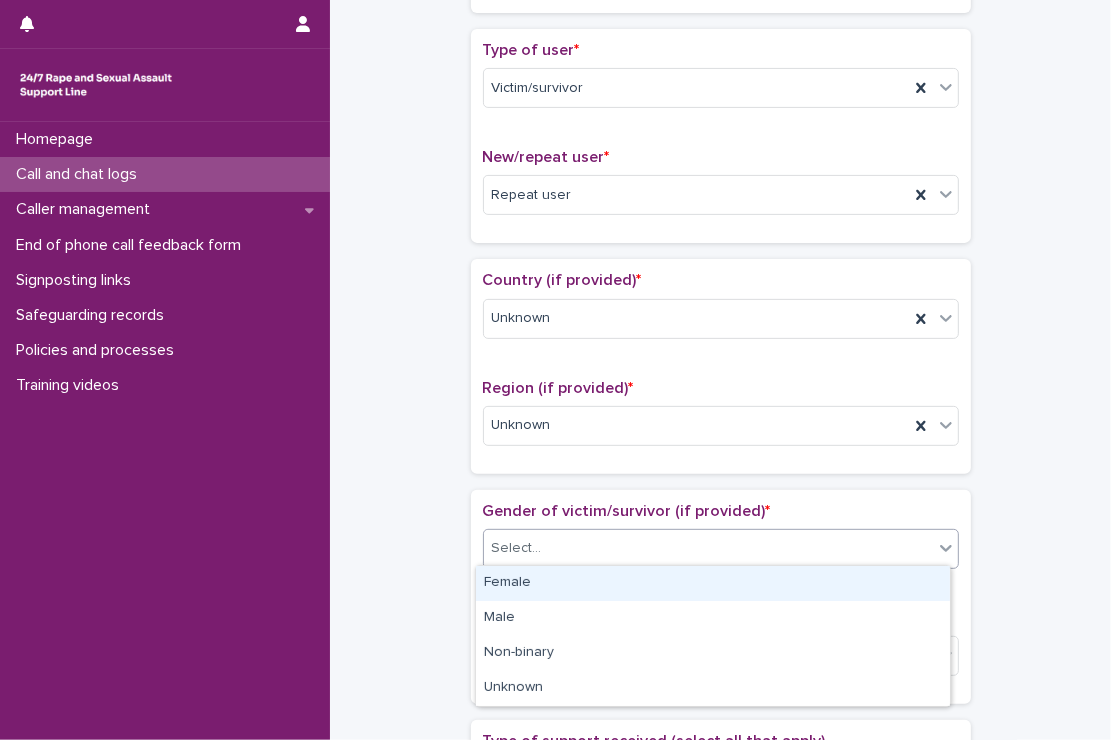 click on "Female" at bounding box center (713, 583) 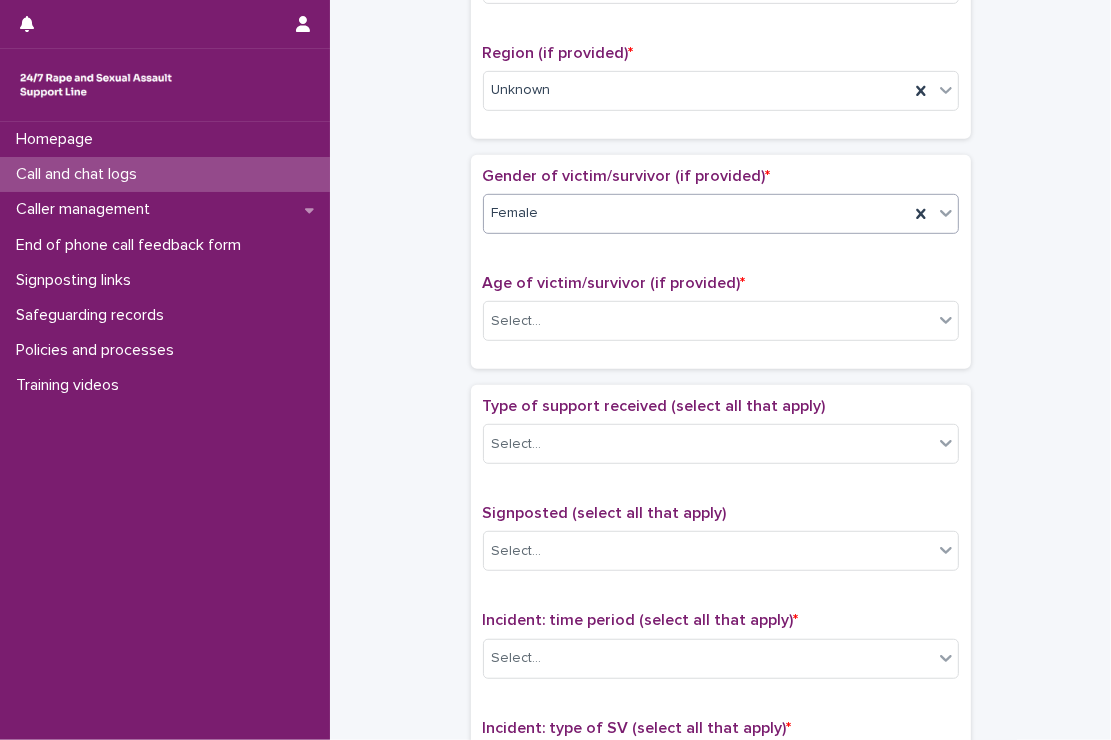 scroll, scrollTop: 875, scrollLeft: 0, axis: vertical 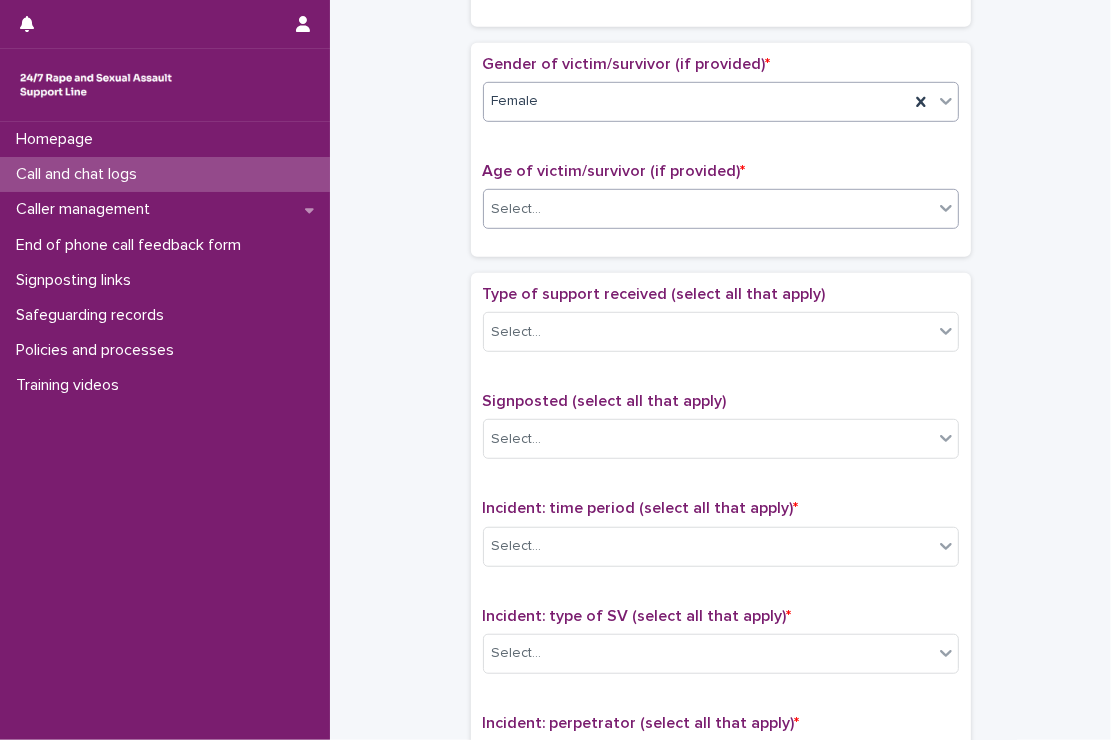 click on "Select..." at bounding box center (708, 209) 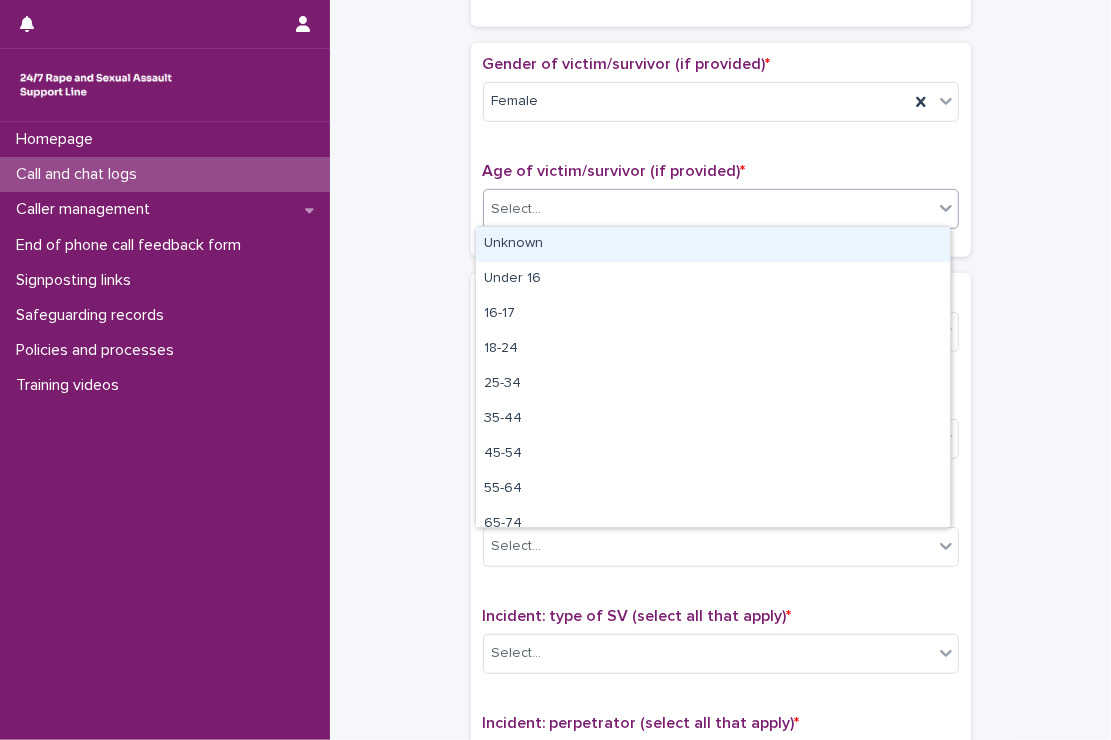 click on "Unknown" at bounding box center [713, 244] 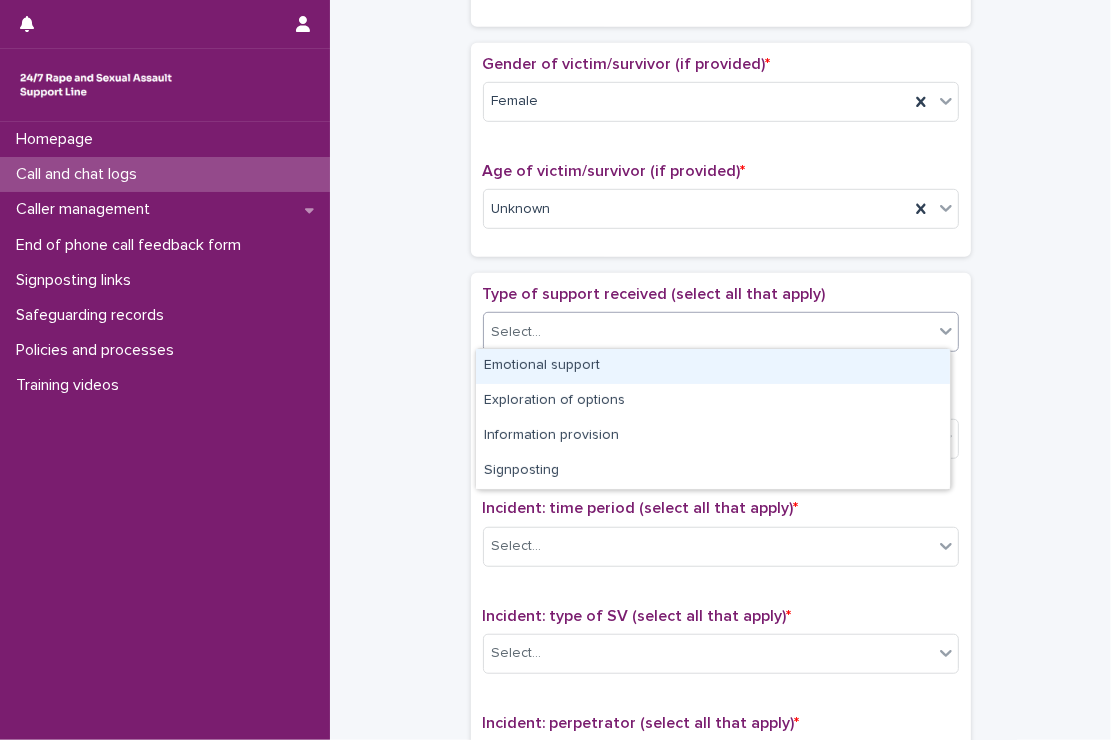 click on "Select..." at bounding box center [708, 332] 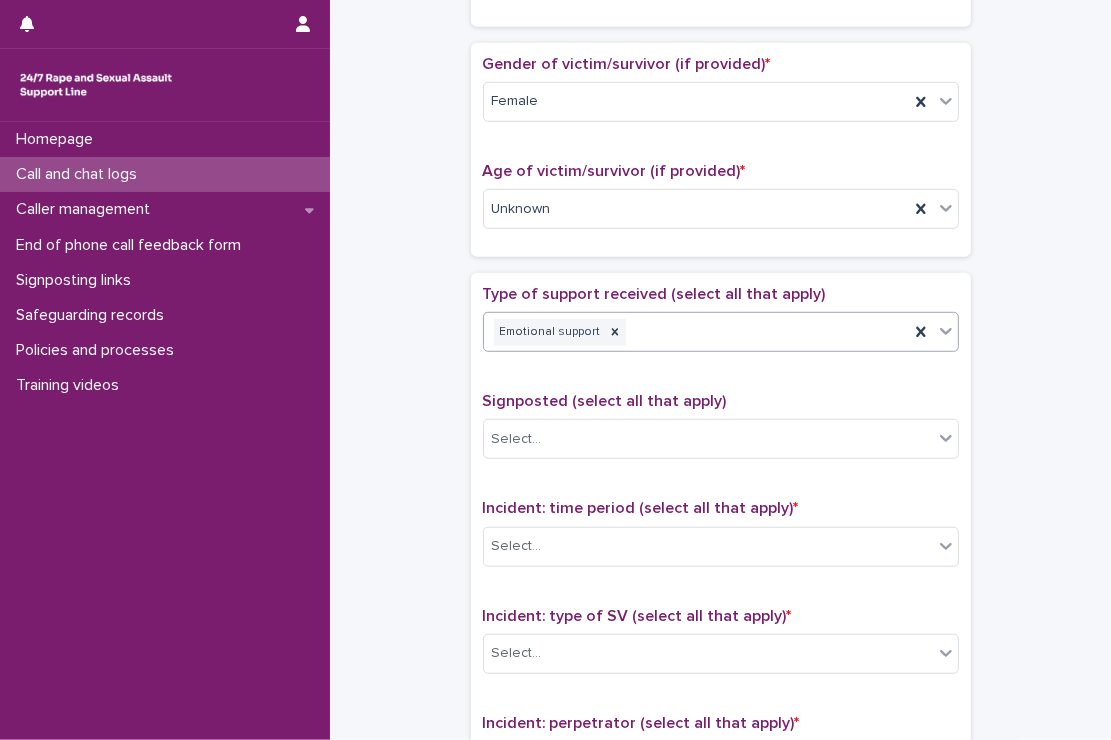 scroll, scrollTop: 1135, scrollLeft: 0, axis: vertical 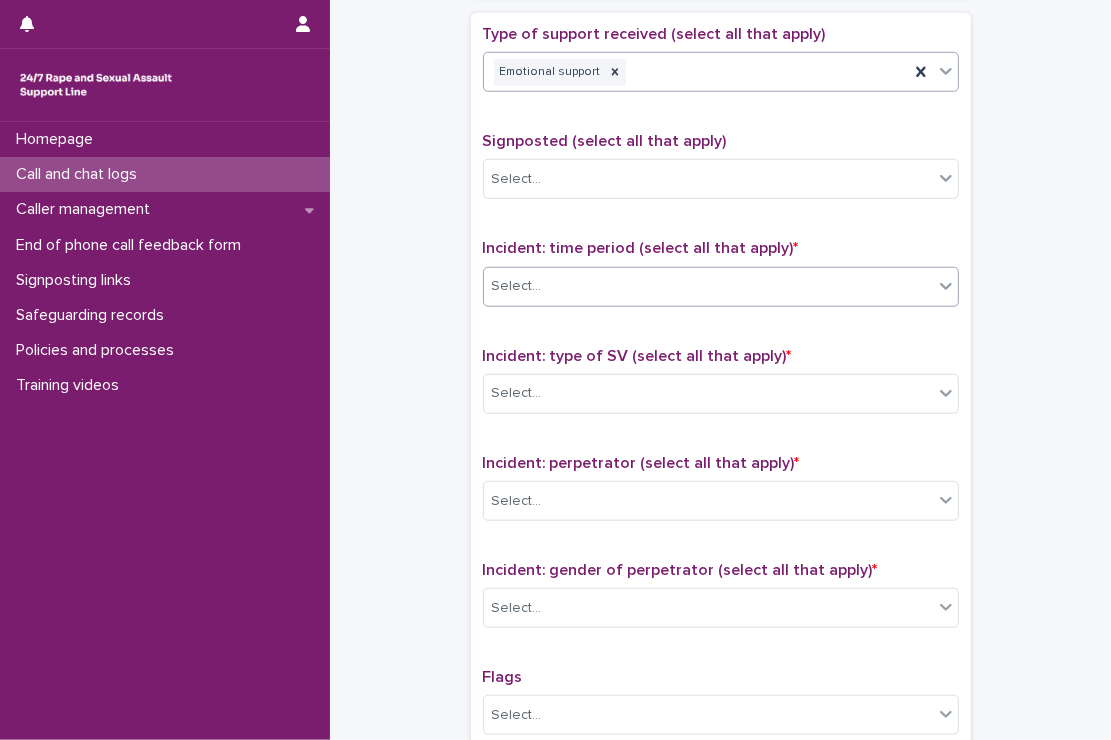click on "Select..." at bounding box center (708, 286) 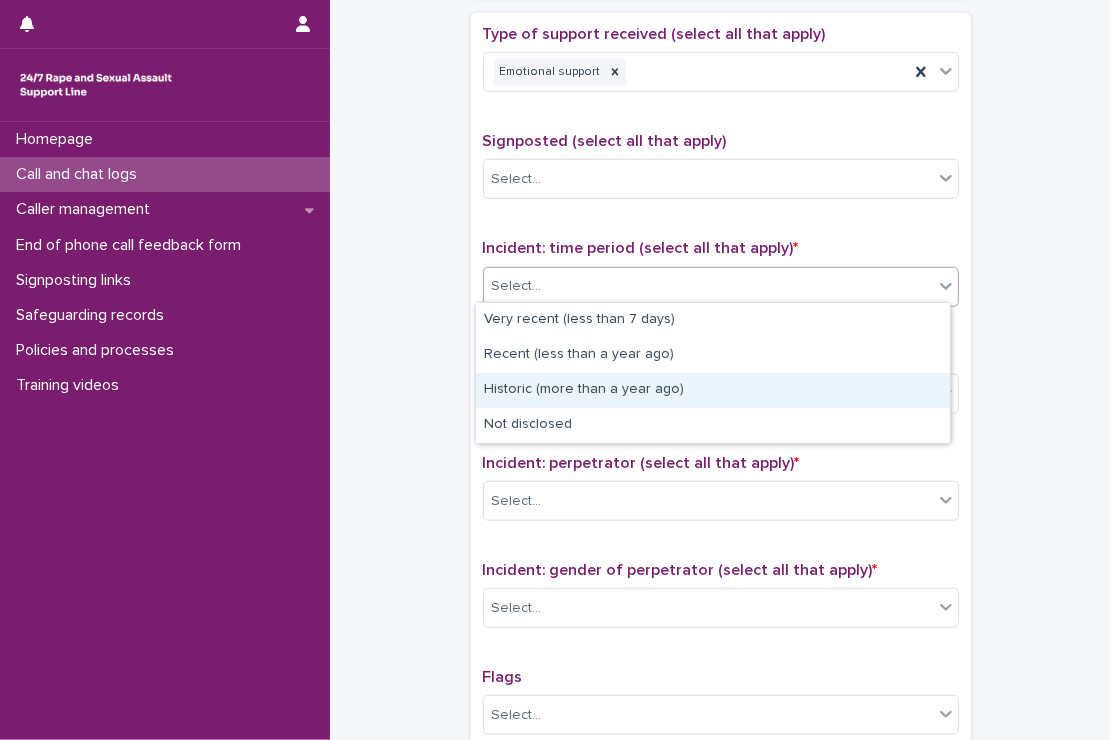 click on "Historic (more than a year ago)" at bounding box center (713, 390) 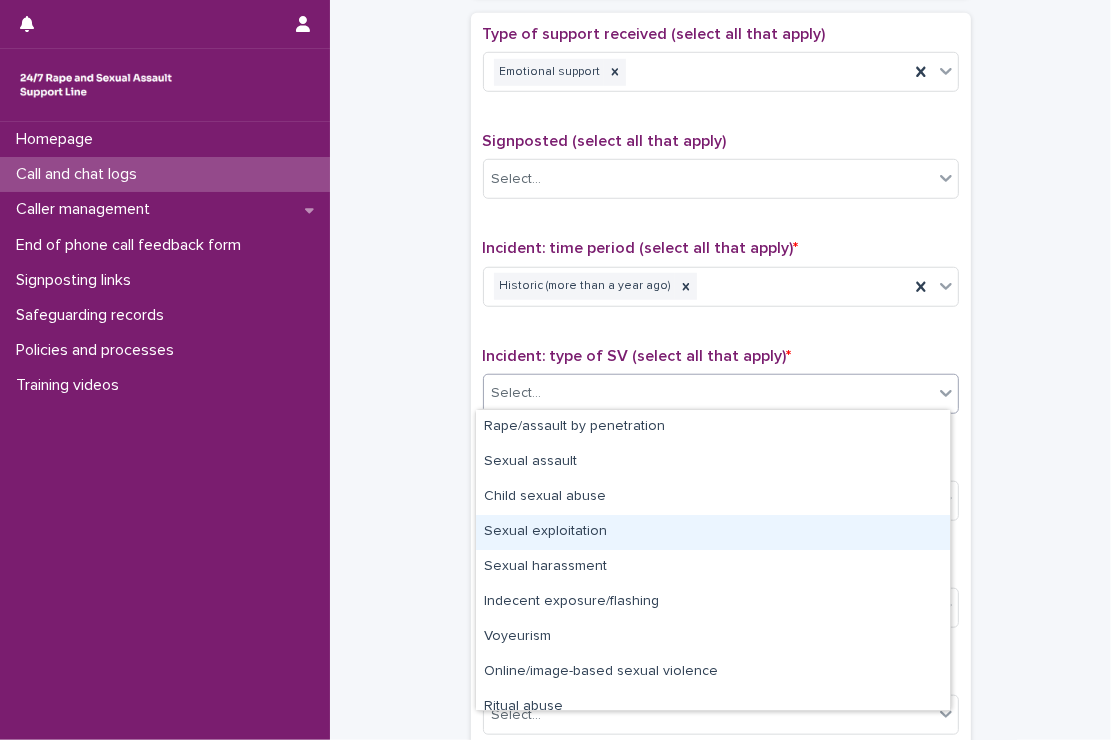 scroll, scrollTop: 50, scrollLeft: 0, axis: vertical 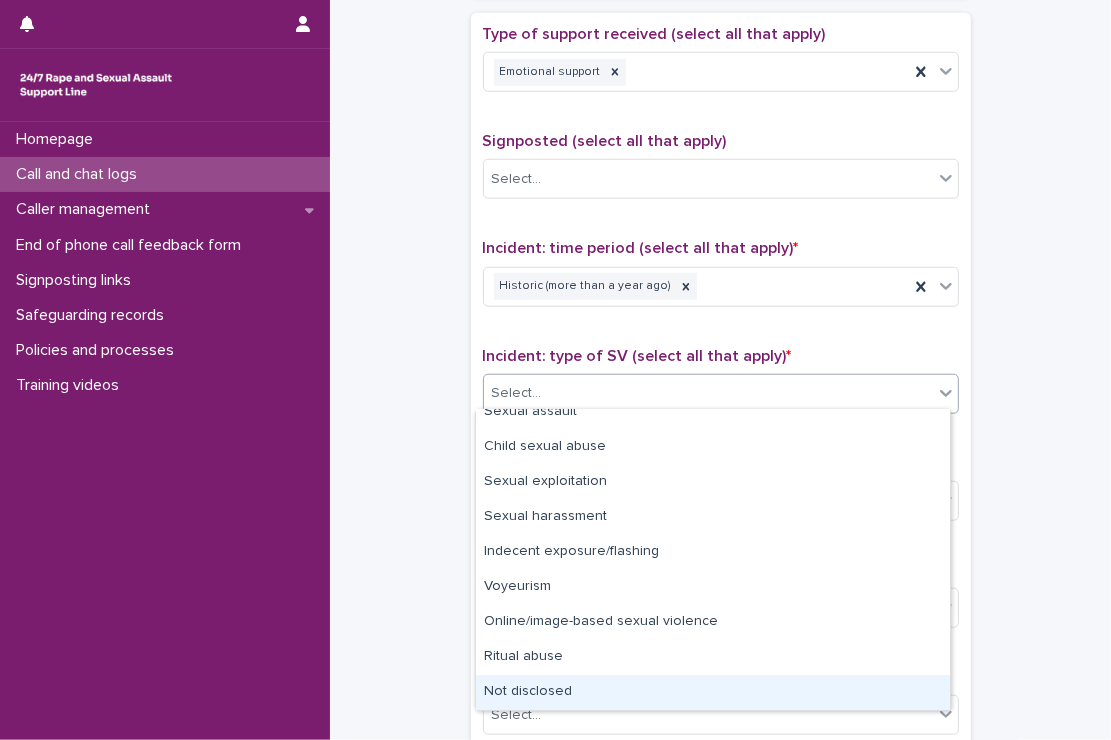 click on "Not disclosed" at bounding box center [713, 692] 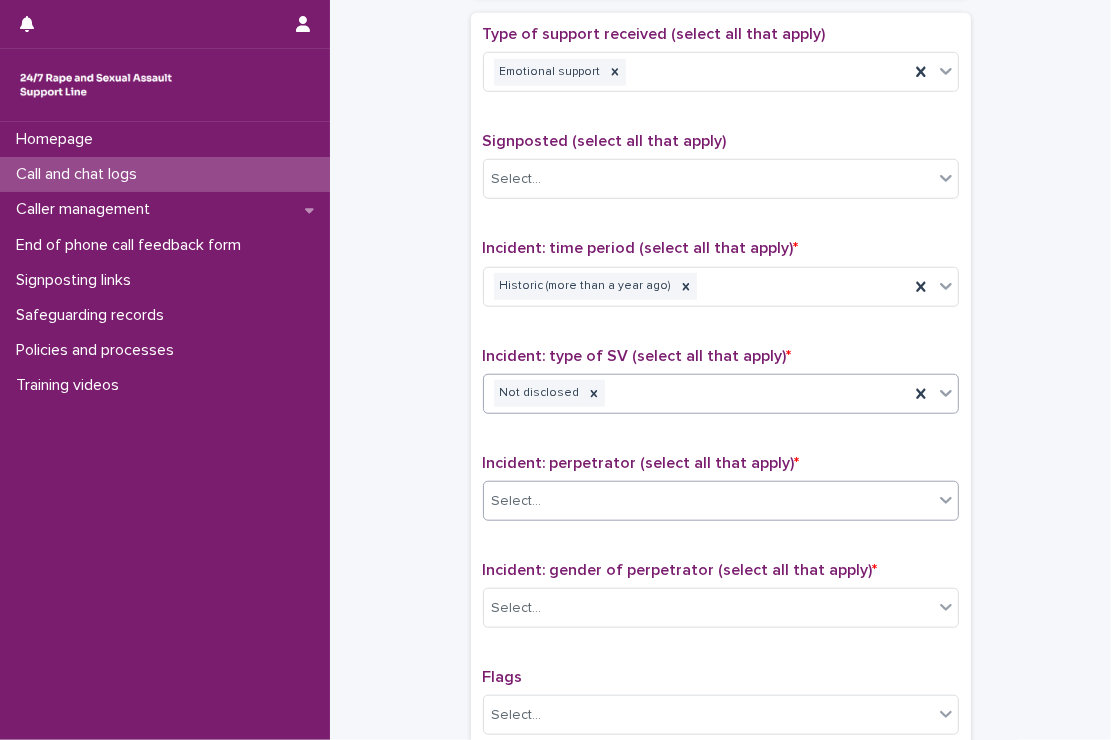 click on "Select..." at bounding box center [708, 501] 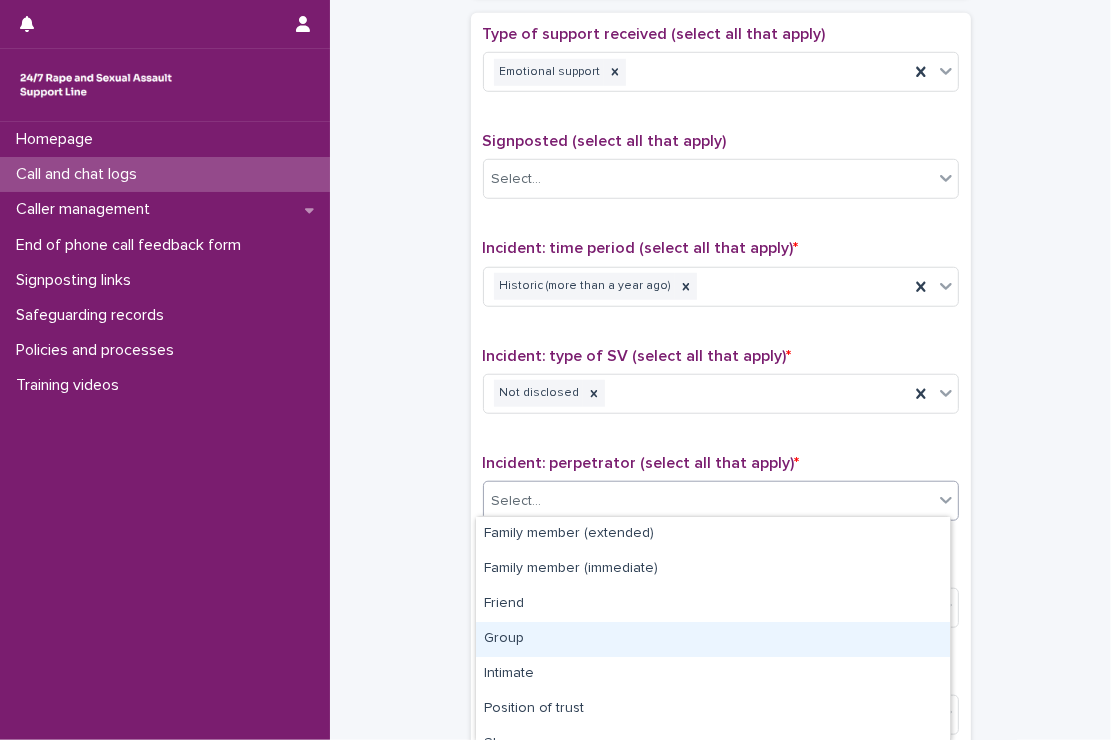 scroll, scrollTop: 160, scrollLeft: 0, axis: vertical 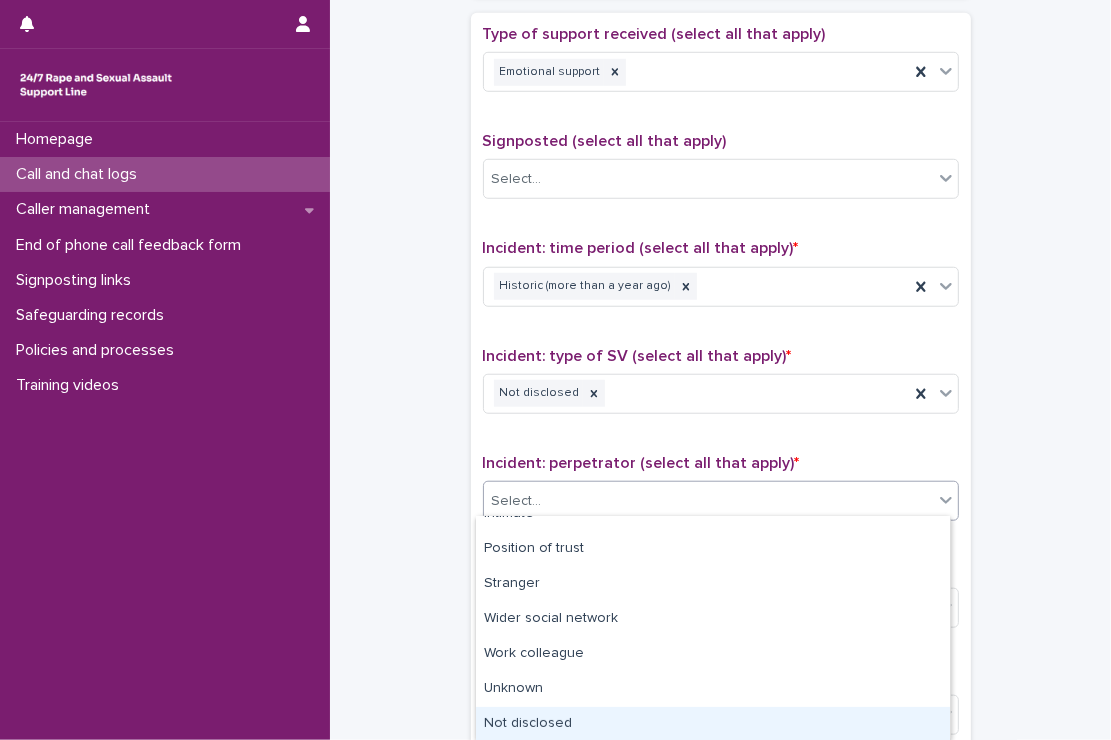 click on "Not disclosed" at bounding box center [713, 724] 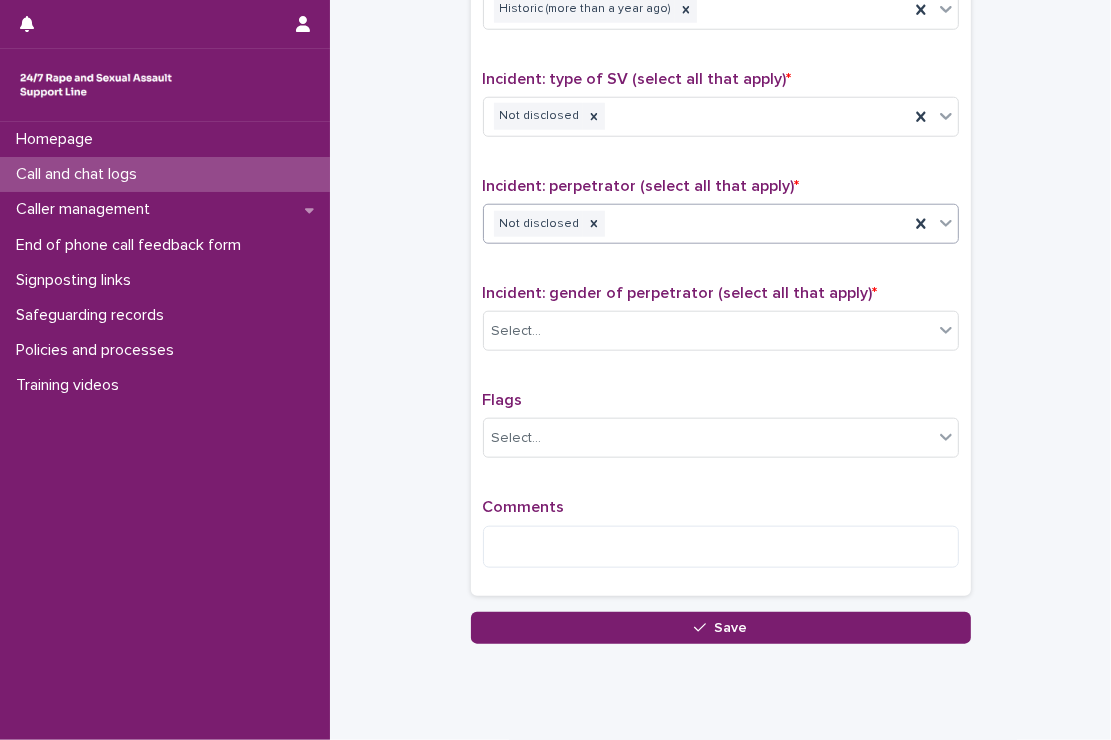 scroll, scrollTop: 1414, scrollLeft: 0, axis: vertical 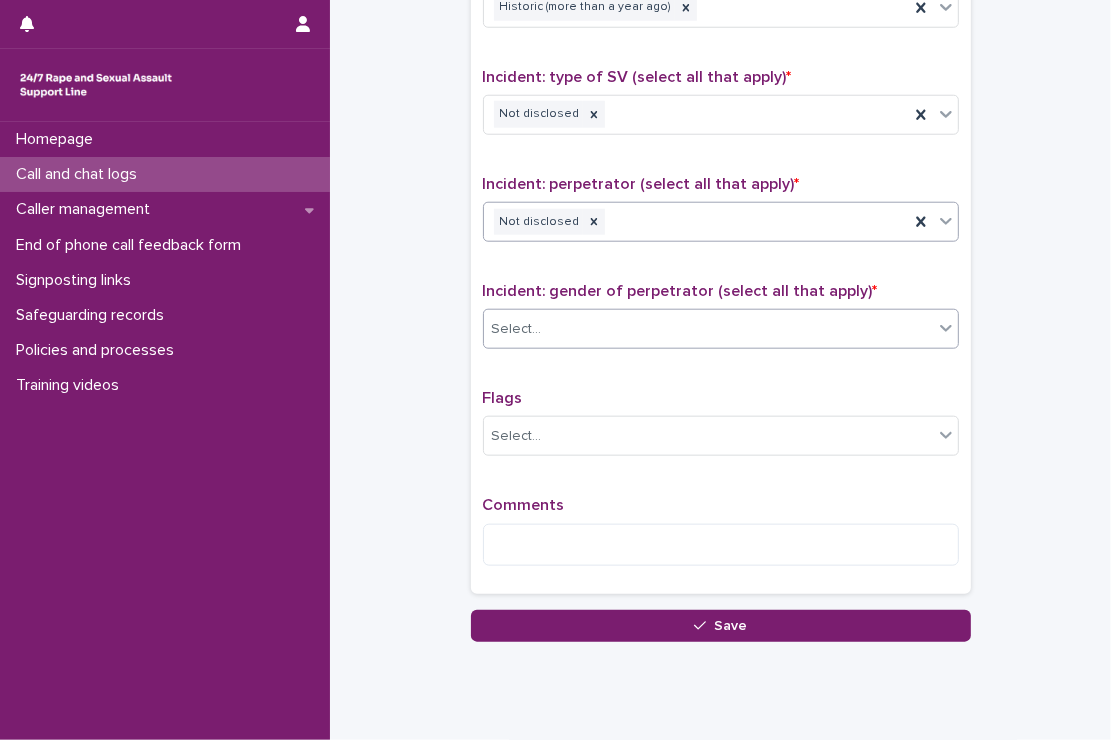 click on "Select..." at bounding box center (708, 329) 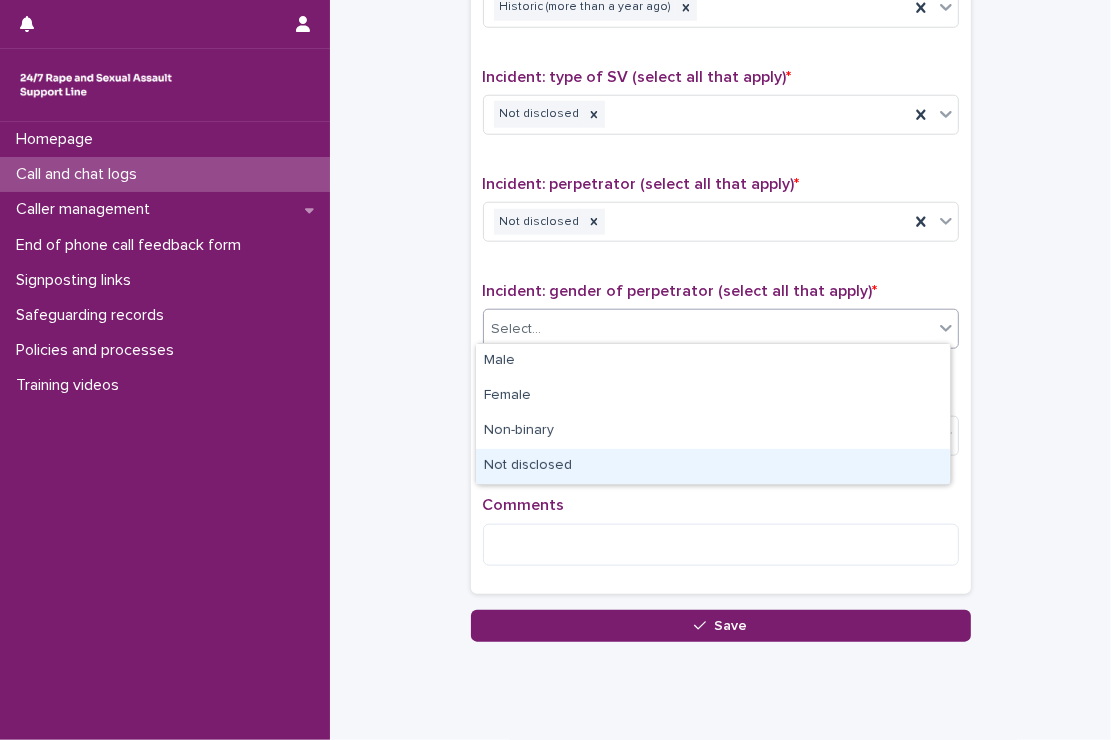 click on "Not disclosed" at bounding box center (713, 466) 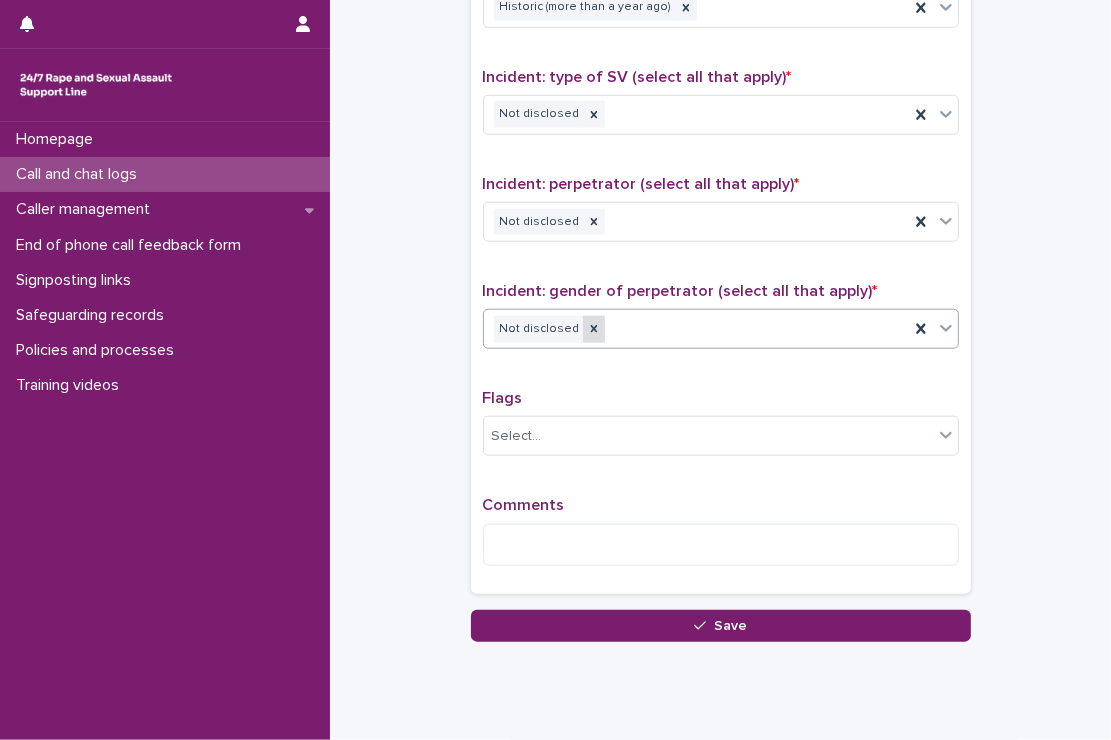 click 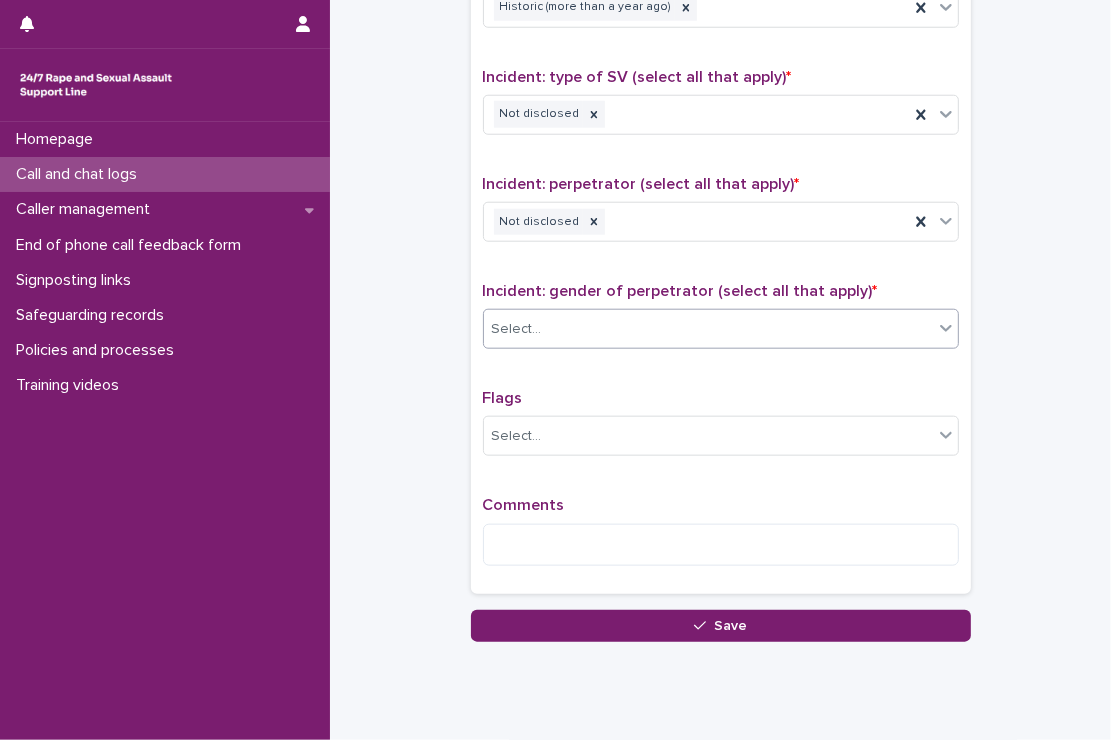 click on "Select..." at bounding box center [708, 329] 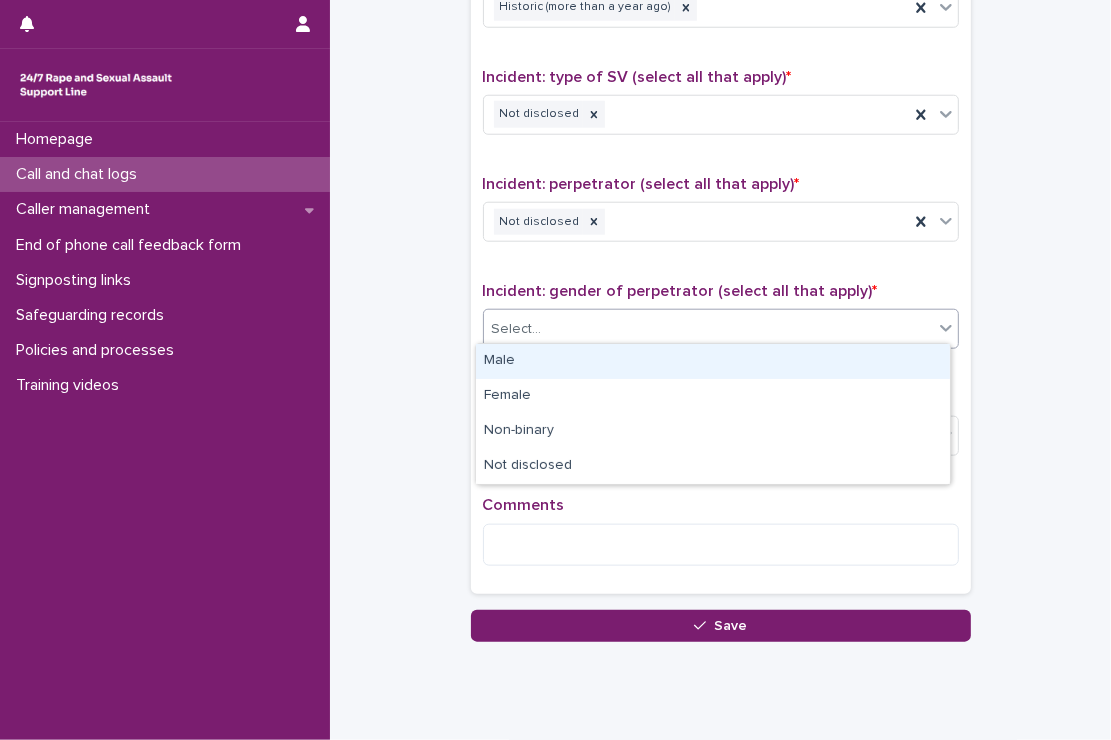click on "Male" at bounding box center [713, 361] 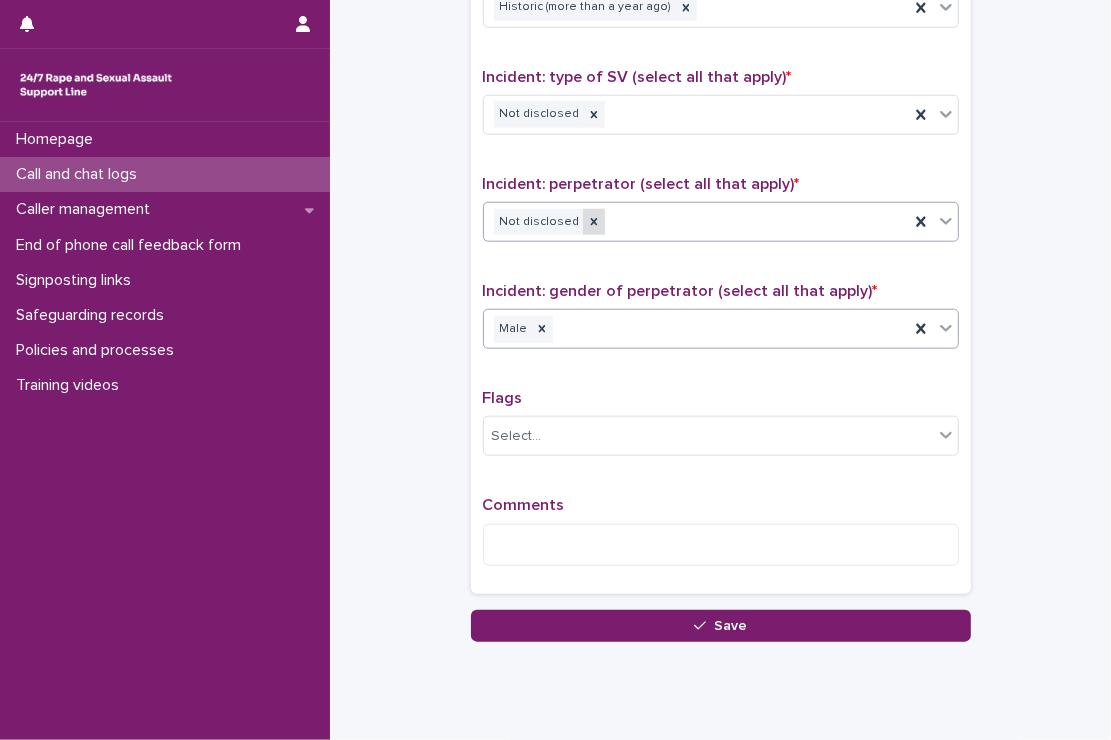 click 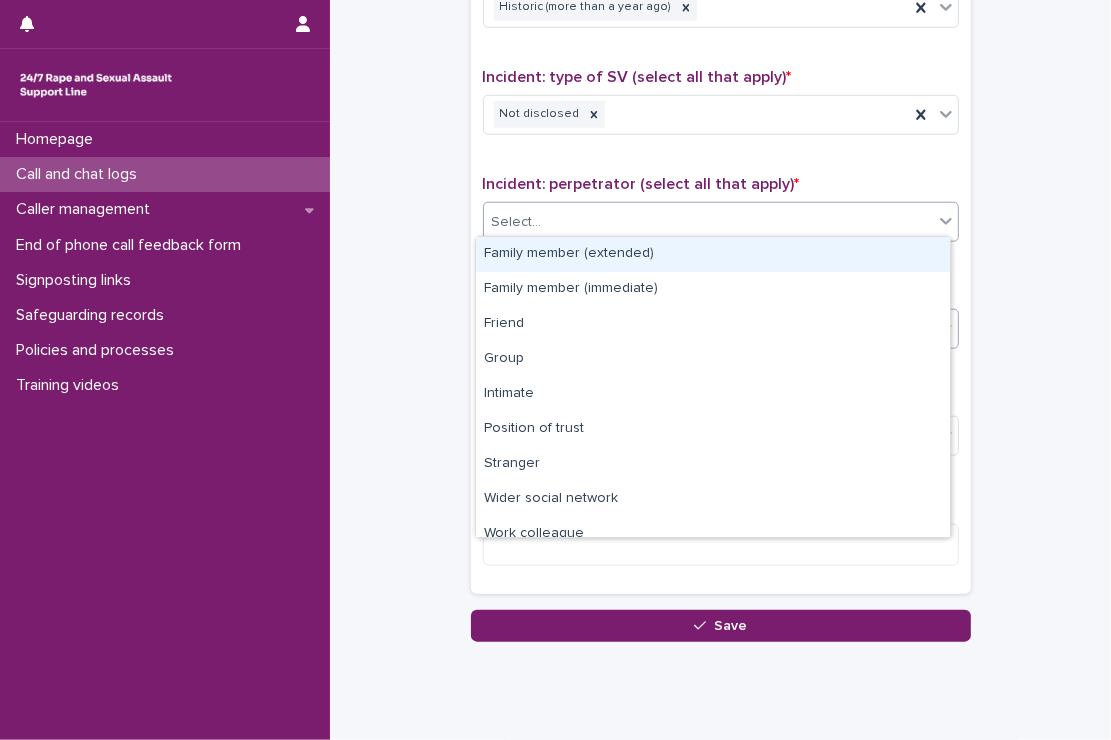 click on "Select..." at bounding box center [708, 222] 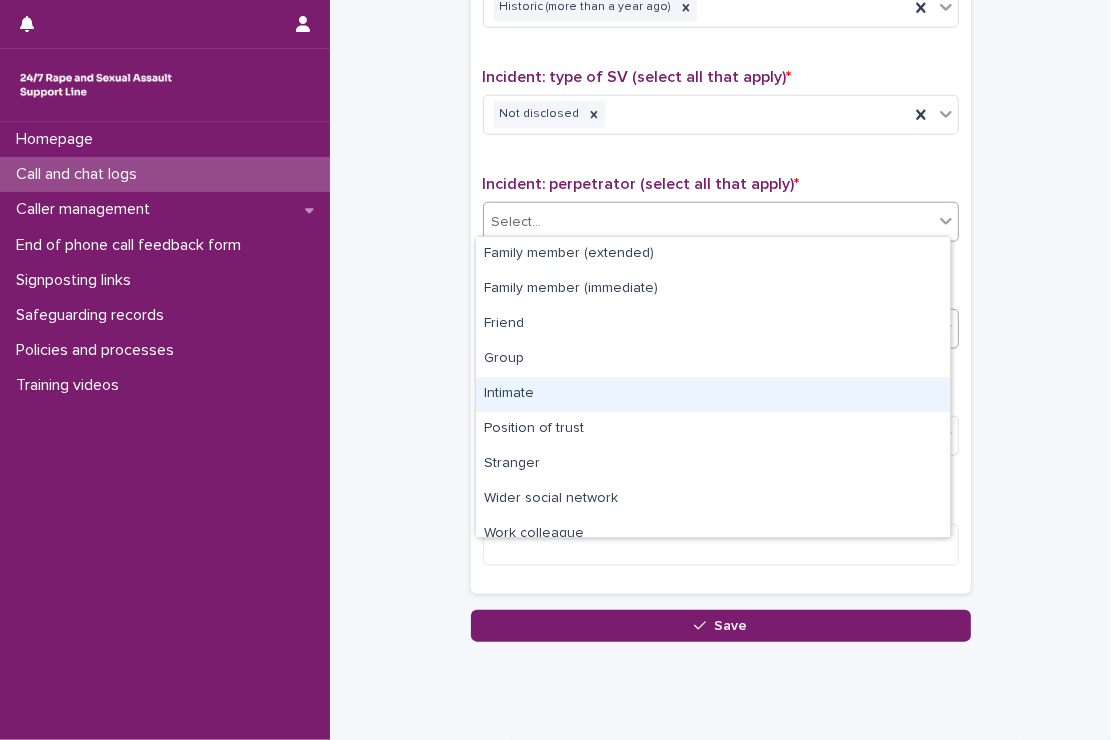 click on "Intimate" at bounding box center [713, 394] 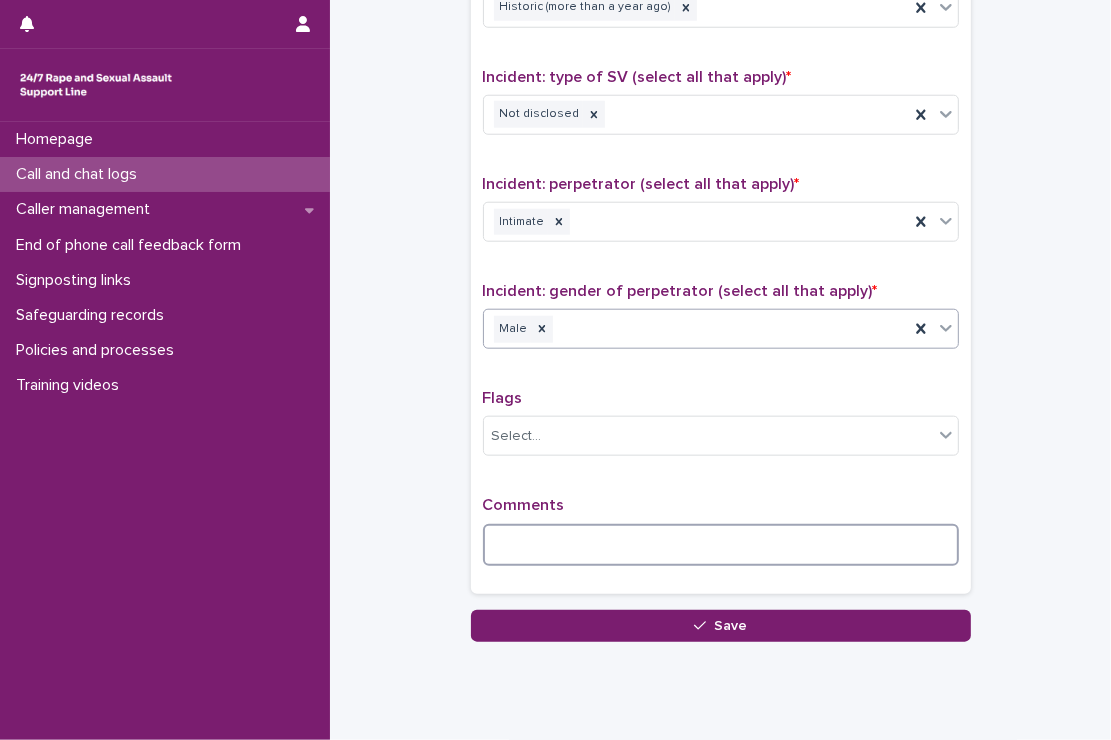 click at bounding box center (721, 545) 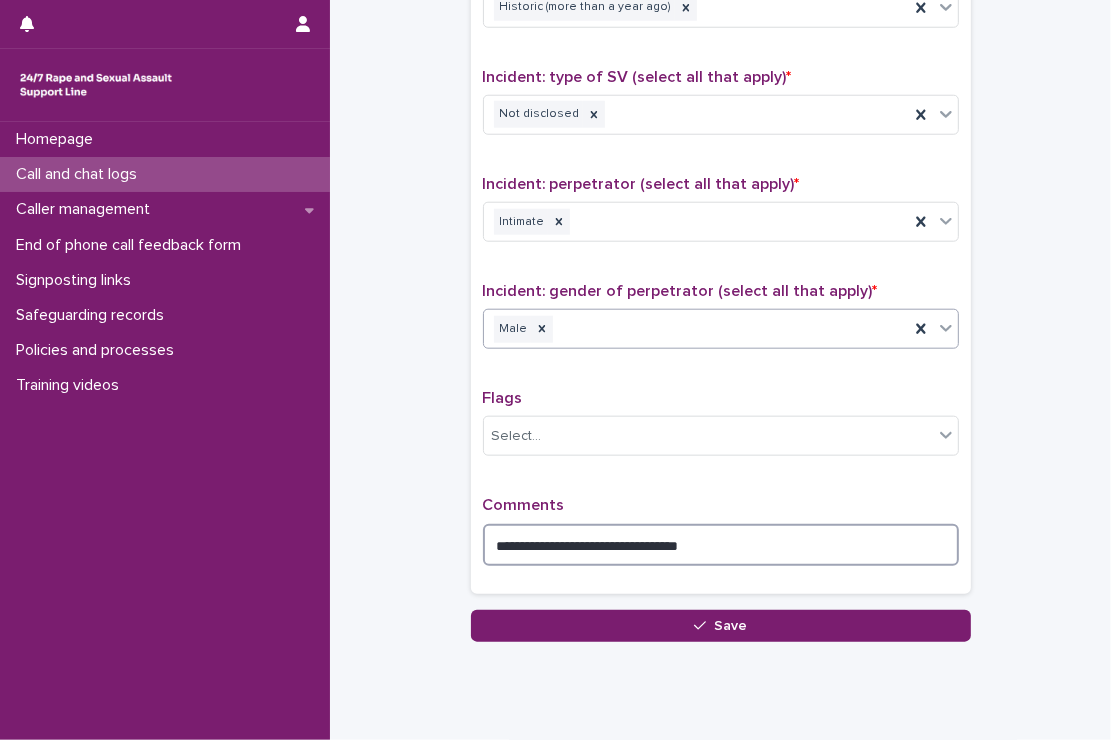 click on "**********" at bounding box center (721, 545) 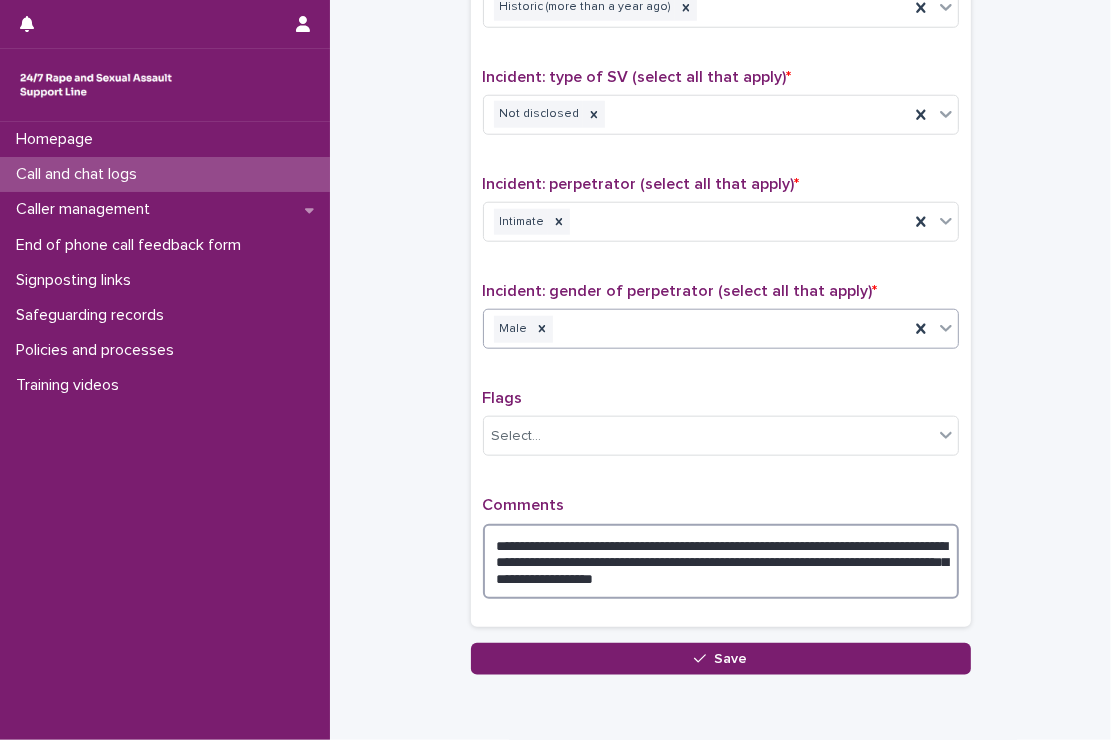 click on "**********" at bounding box center [721, 562] 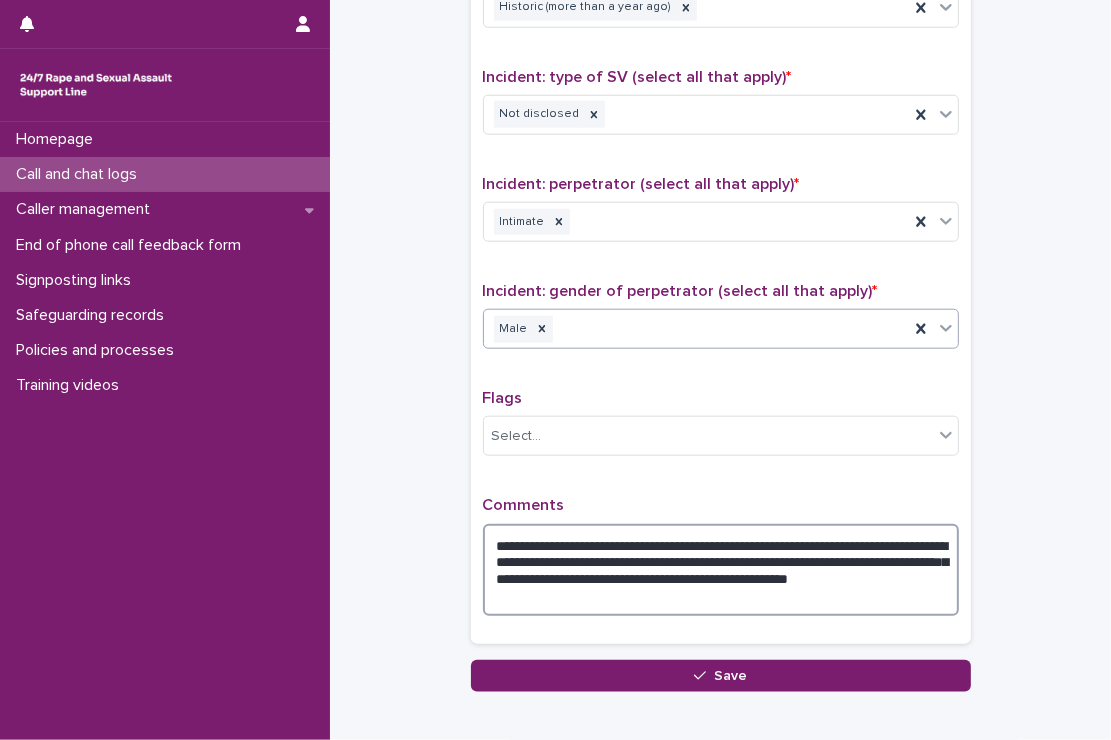 click on "**********" at bounding box center (721, 570) 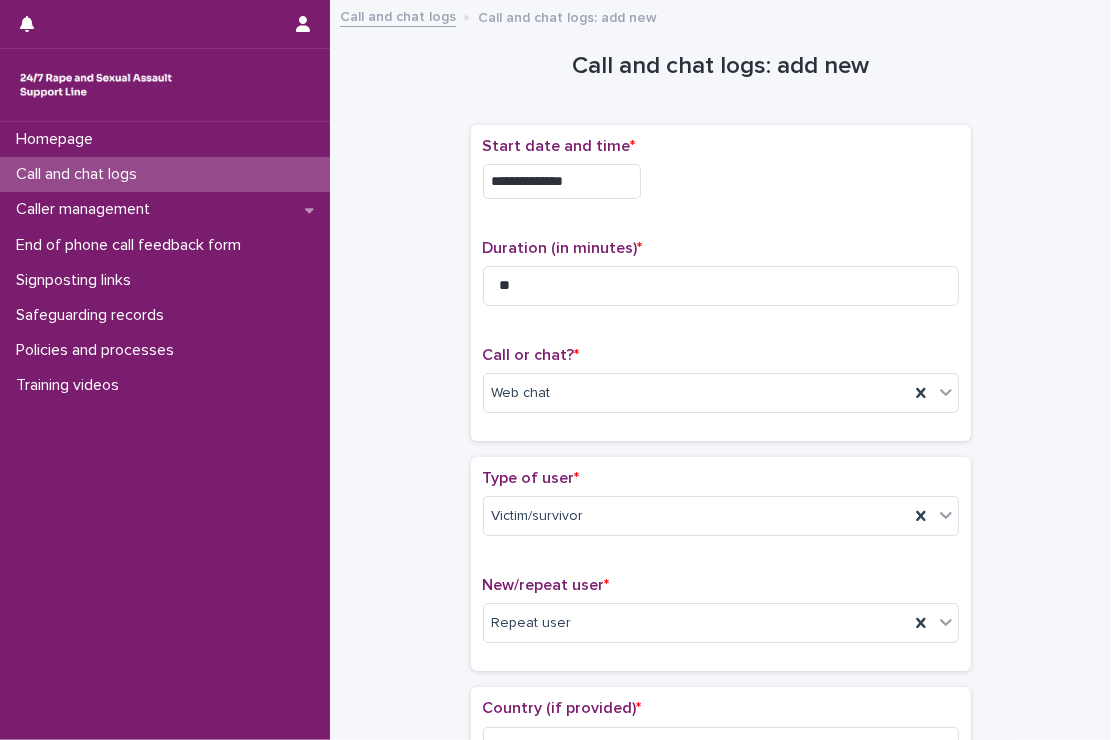 scroll, scrollTop: 1516, scrollLeft: 0, axis: vertical 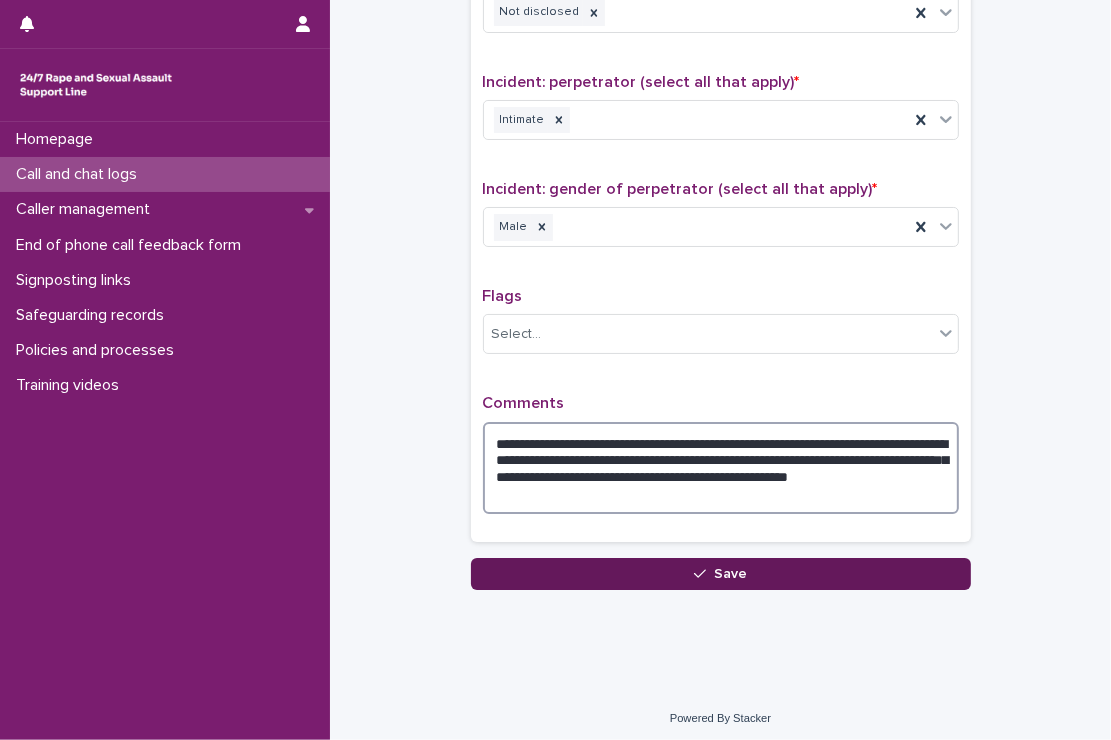 type on "**********" 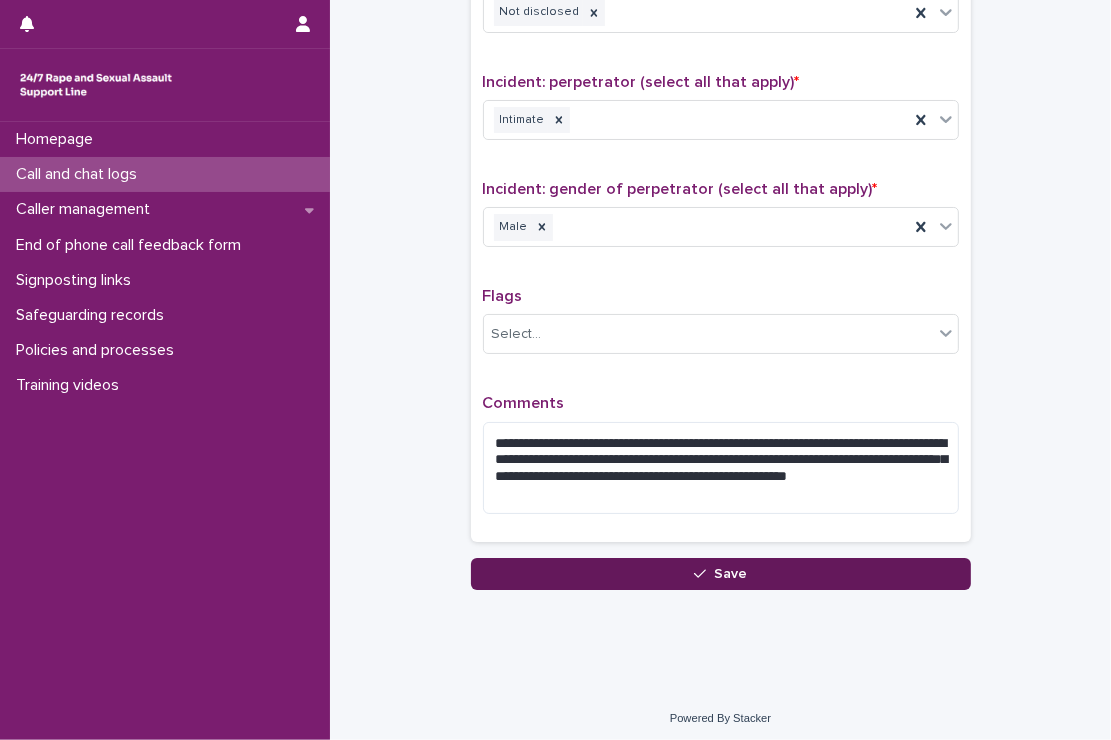 click on "Save" at bounding box center (721, 574) 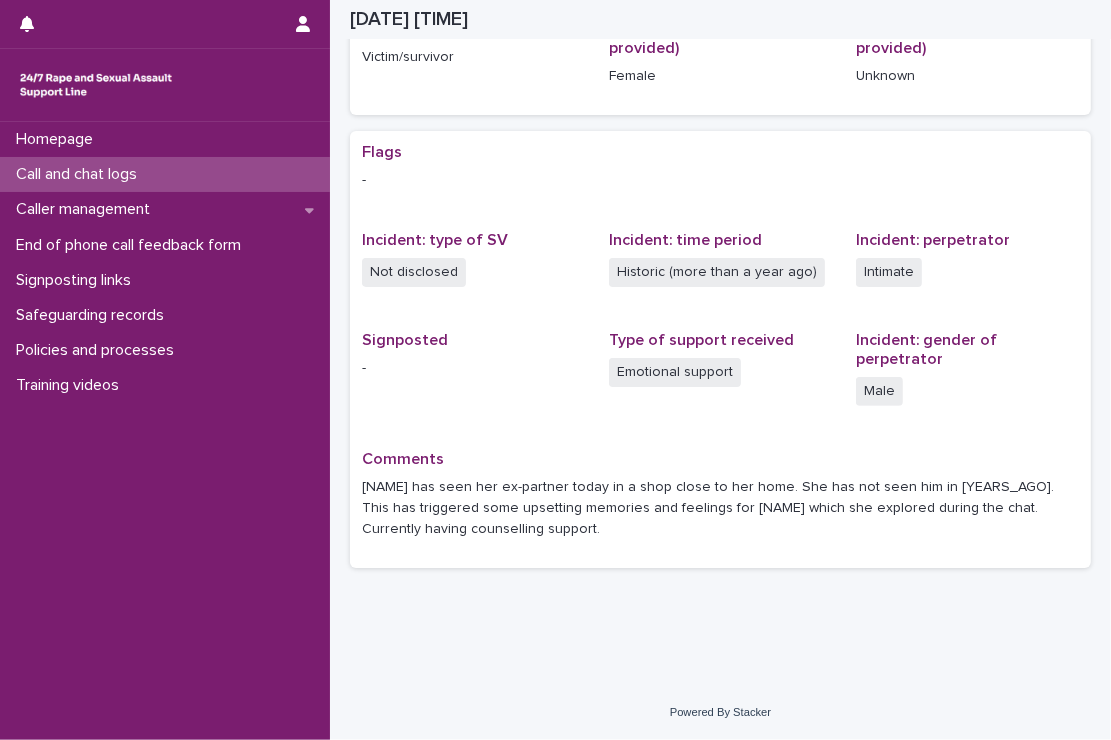 scroll, scrollTop: 304, scrollLeft: 0, axis: vertical 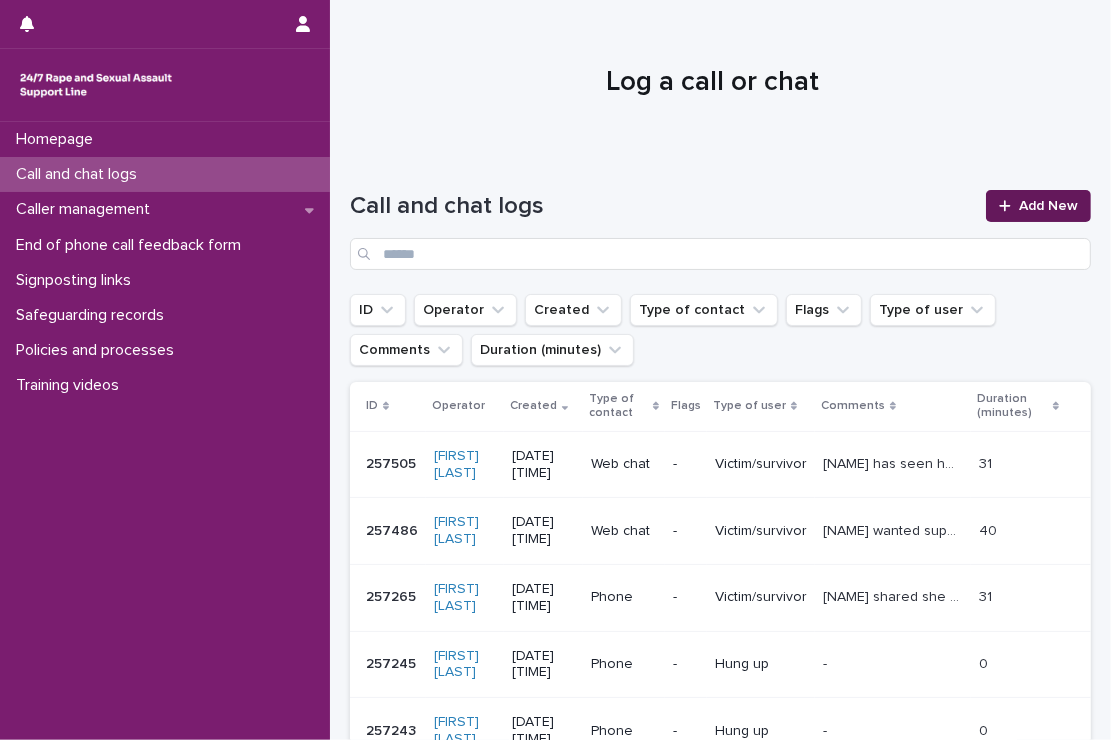 click on "Add New" at bounding box center (1038, 206) 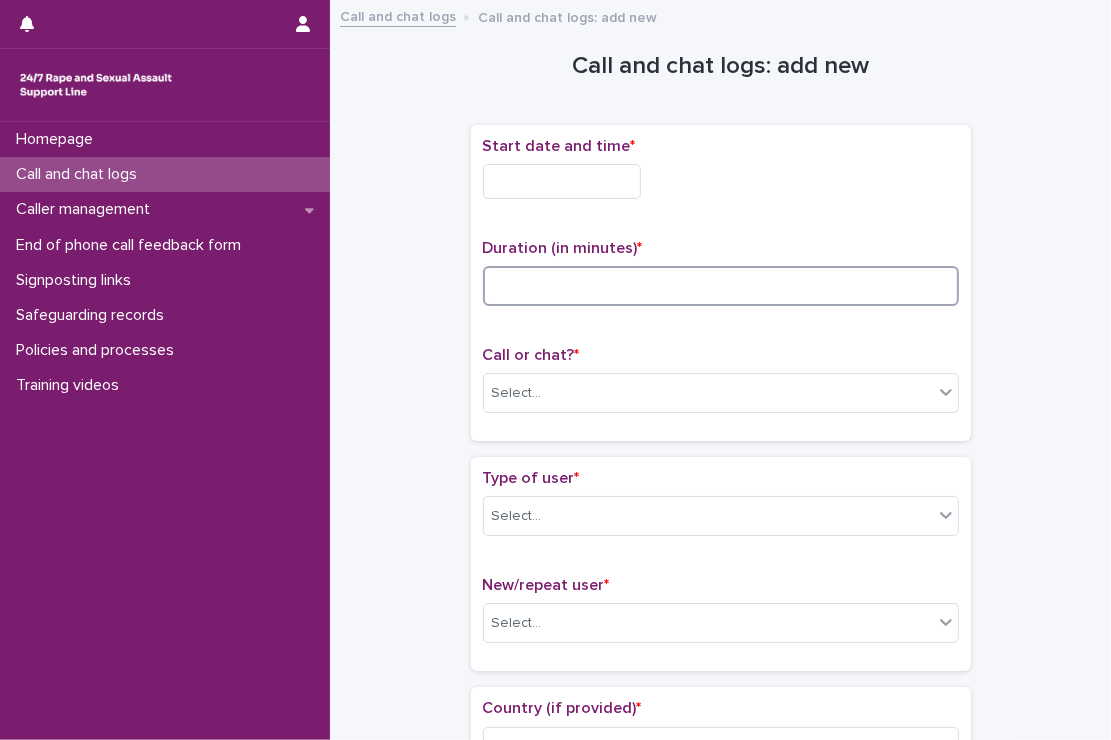 click at bounding box center [721, 286] 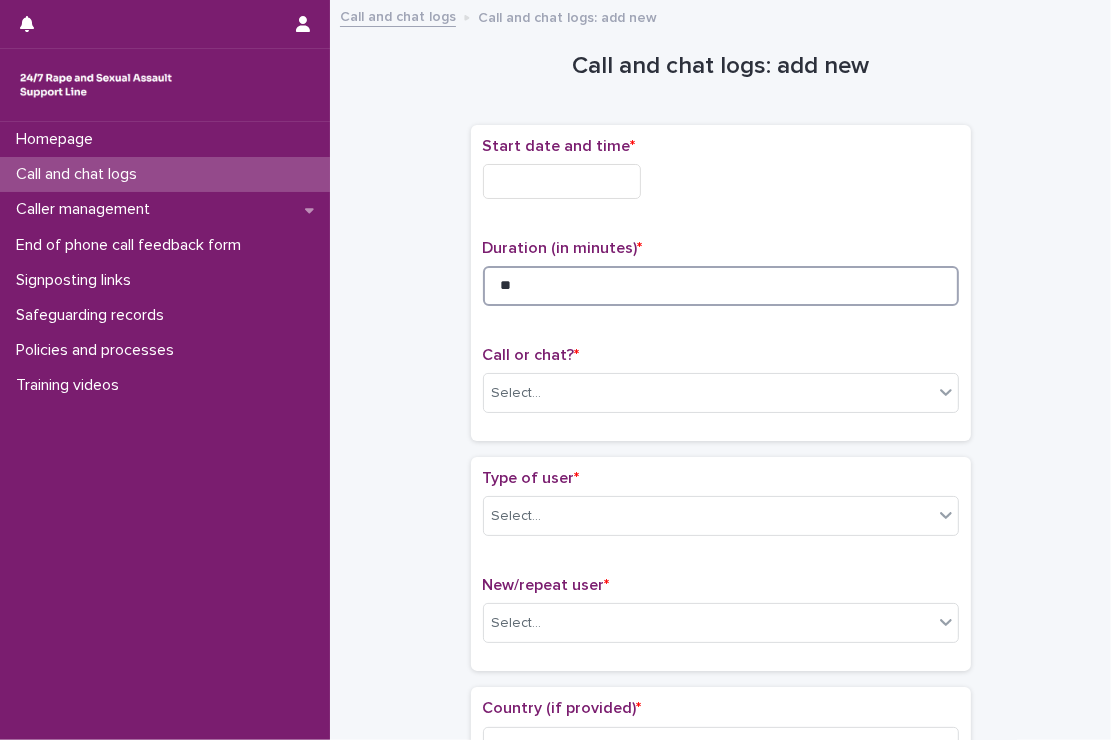 type on "**" 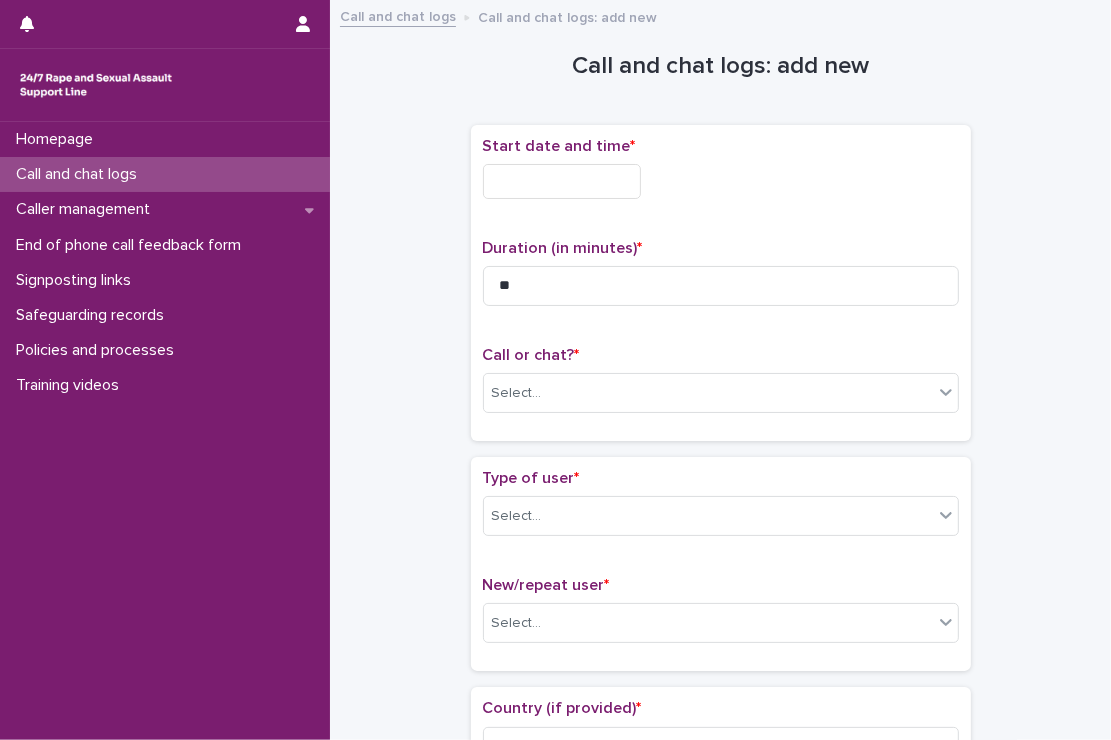 click at bounding box center [562, 181] 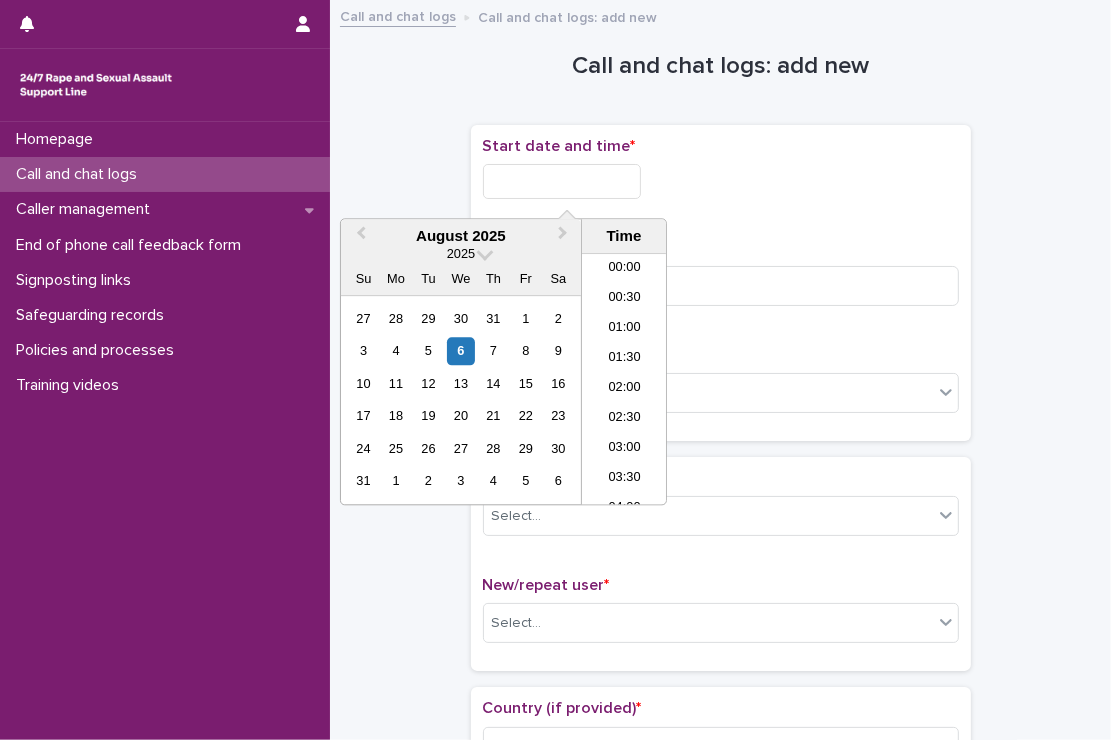scroll, scrollTop: 1189, scrollLeft: 0, axis: vertical 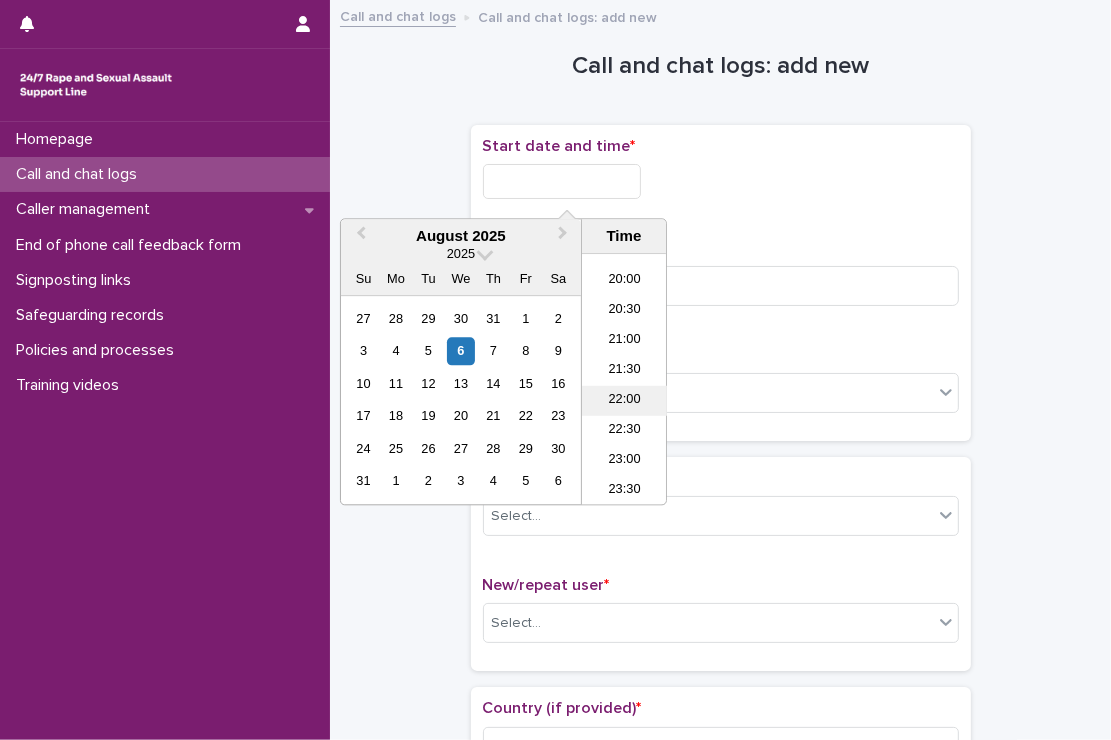 click on "22:00" at bounding box center [624, 401] 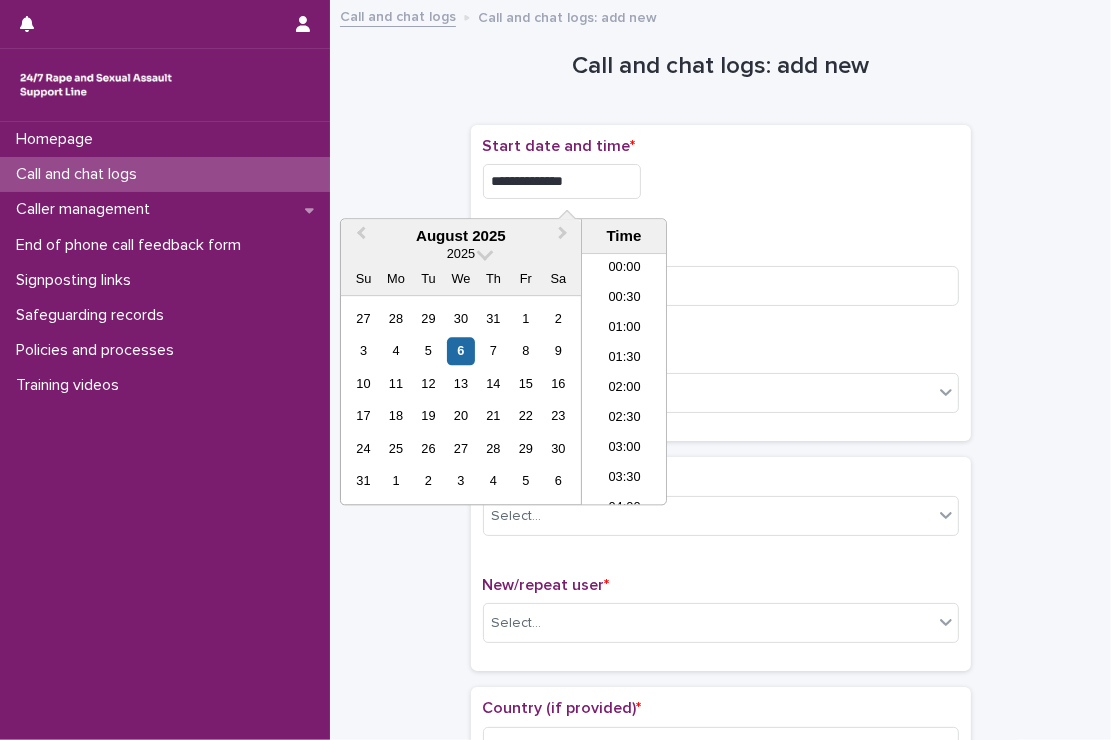 click on "**********" at bounding box center (562, 181) 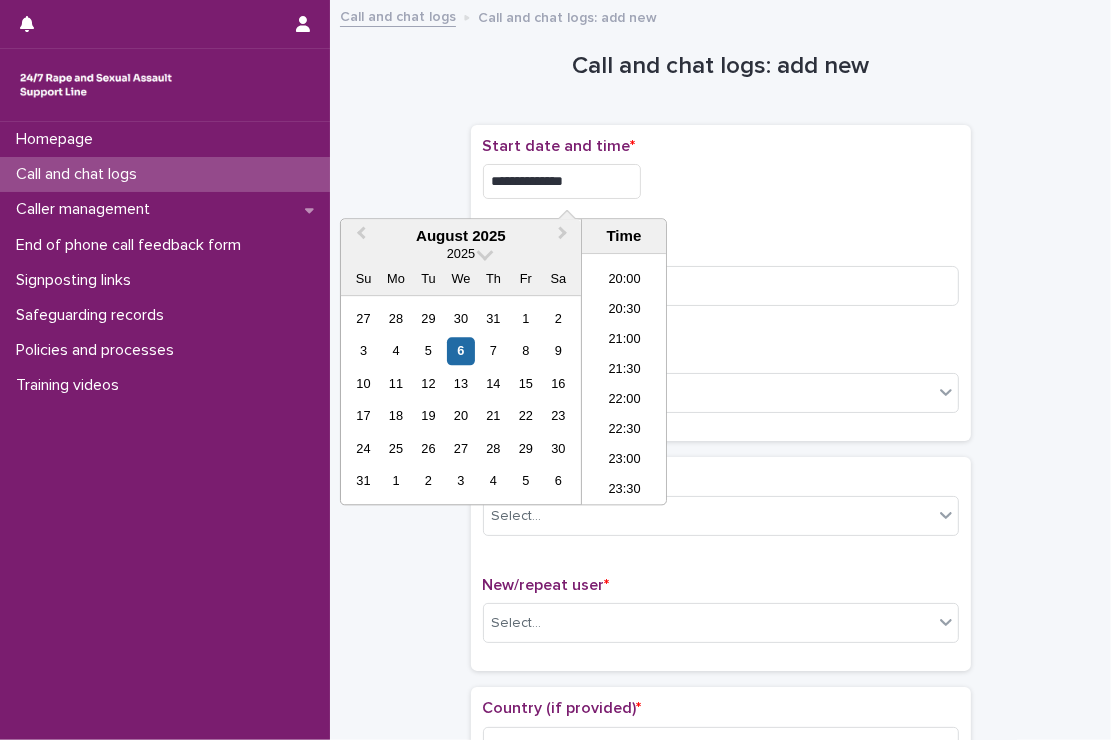 type on "**********" 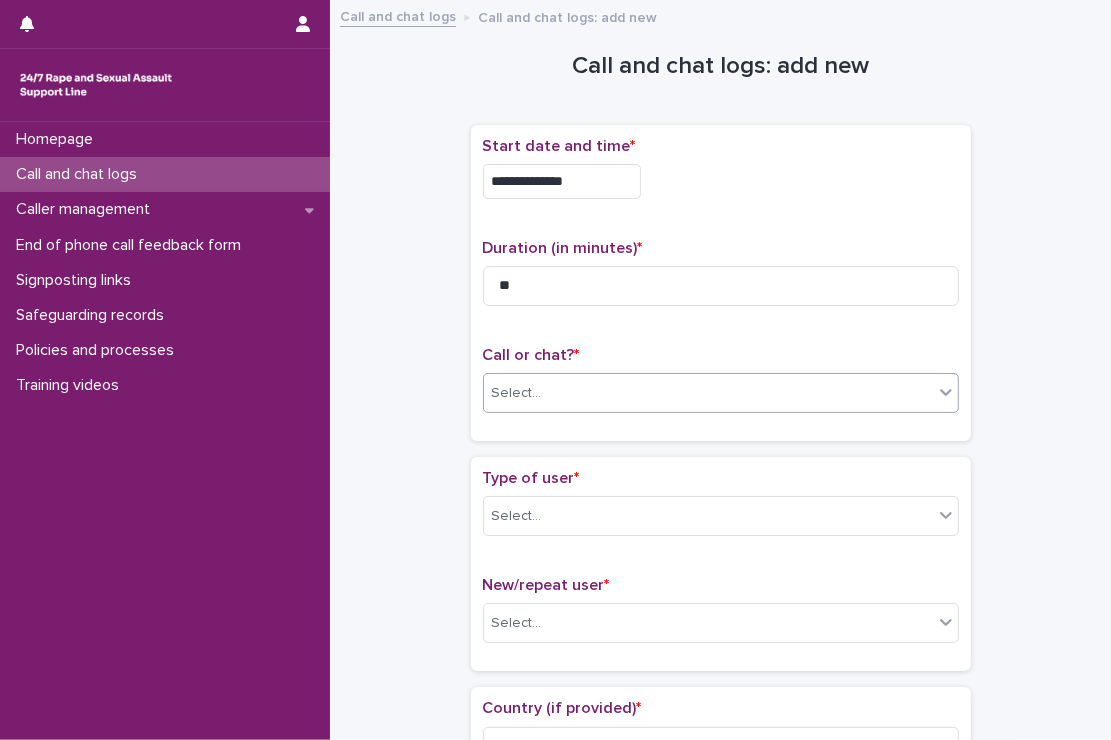 click on "Select..." at bounding box center [708, 393] 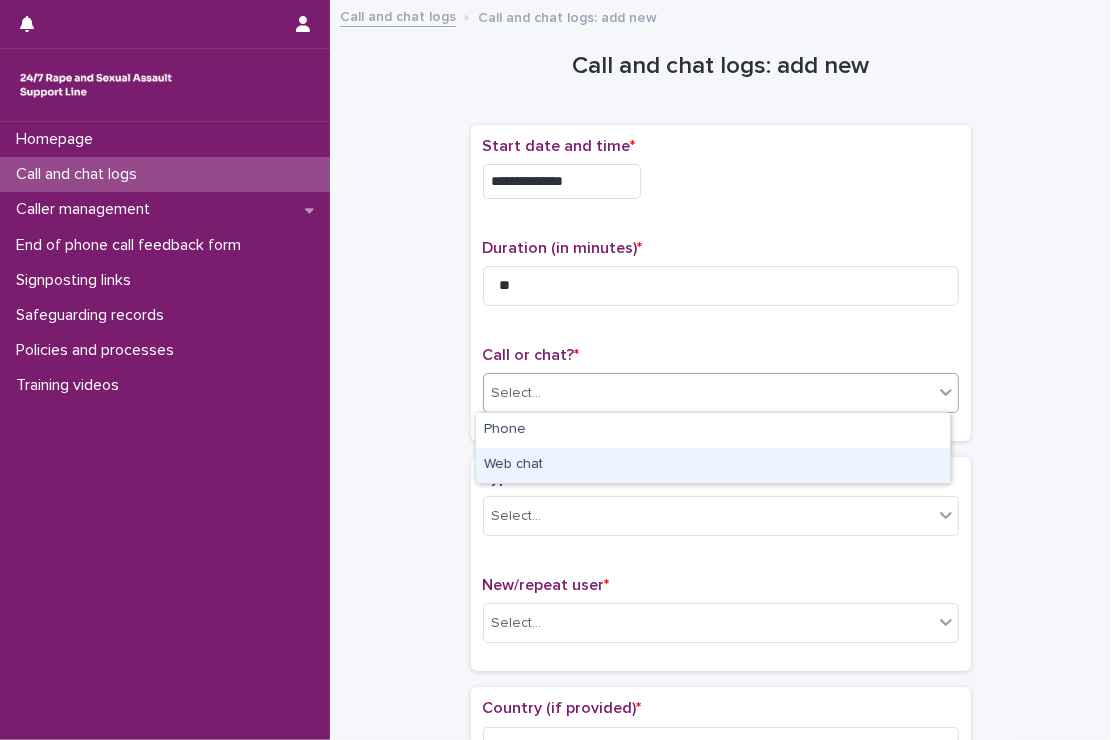 click on "Web chat" at bounding box center (713, 465) 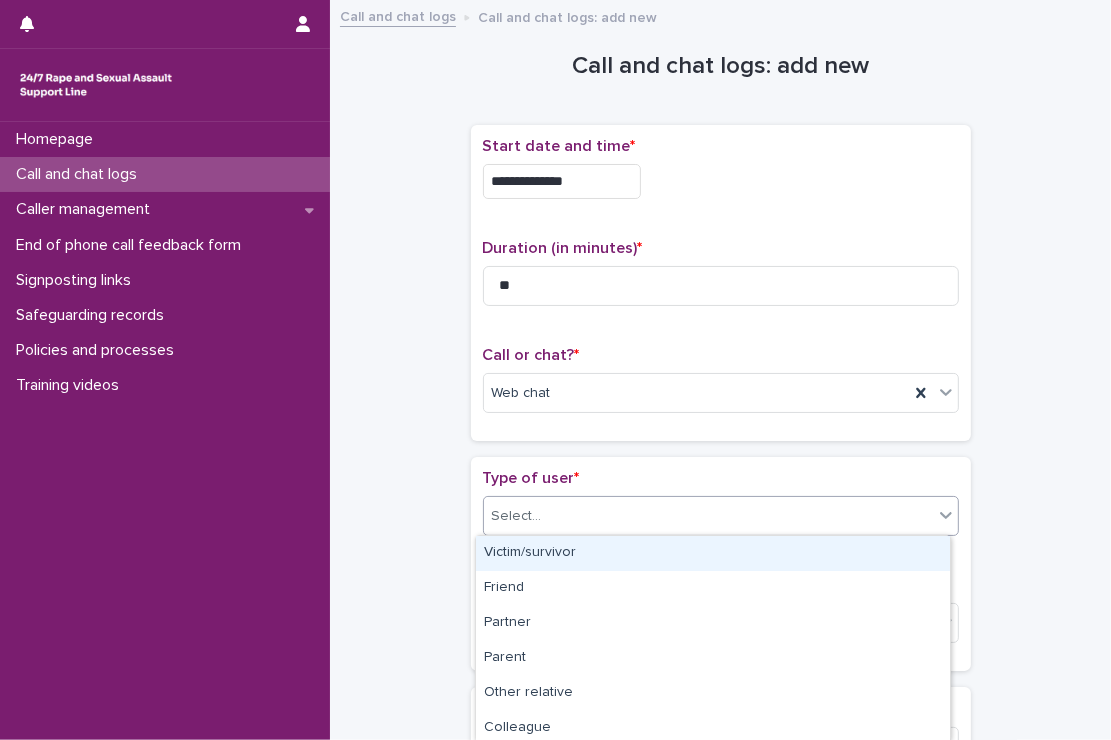 click on "Select..." at bounding box center [708, 516] 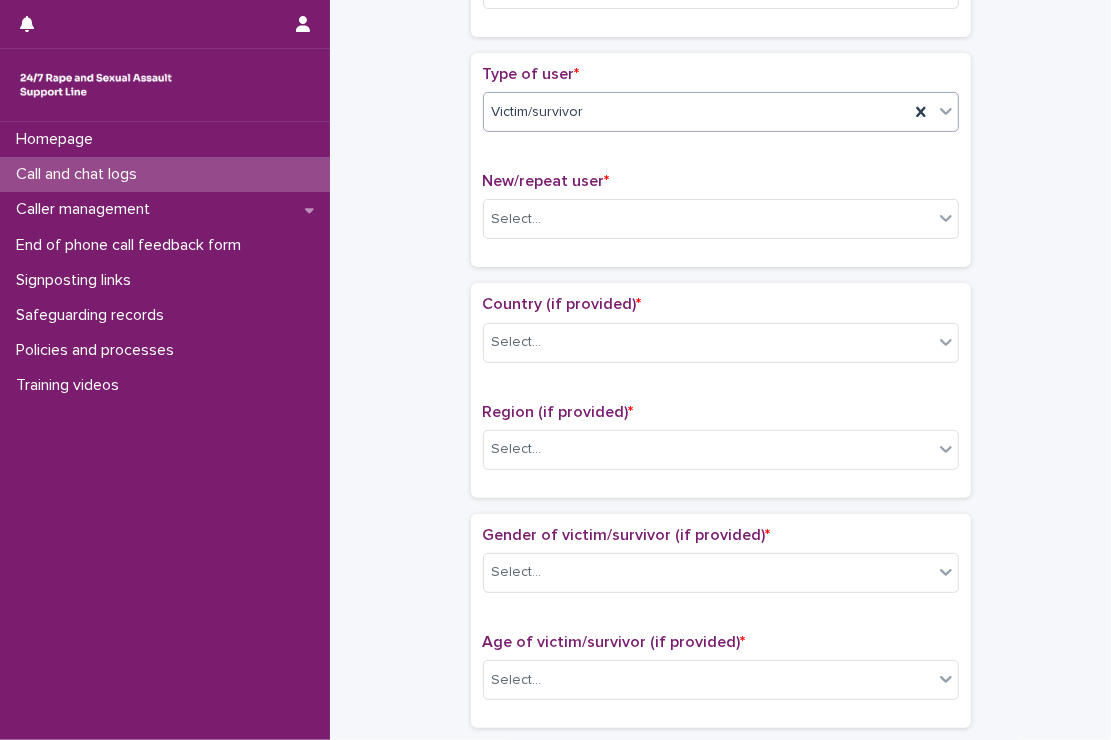 scroll, scrollTop: 406, scrollLeft: 0, axis: vertical 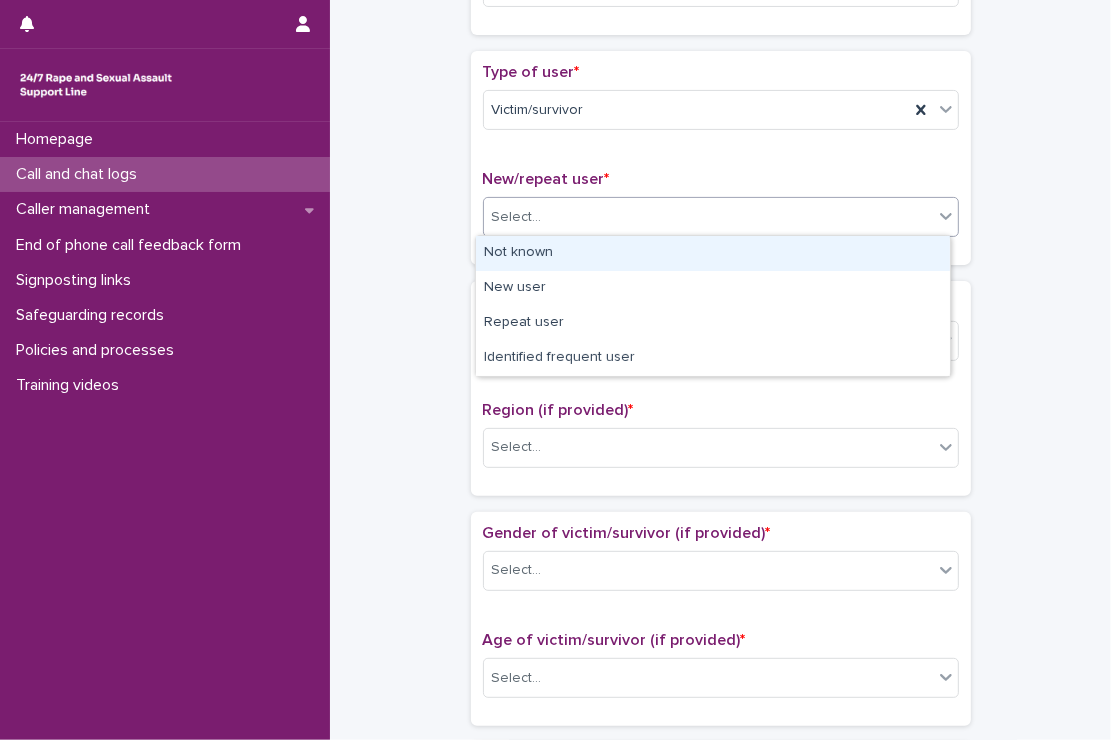 click on "Select..." at bounding box center (708, 217) 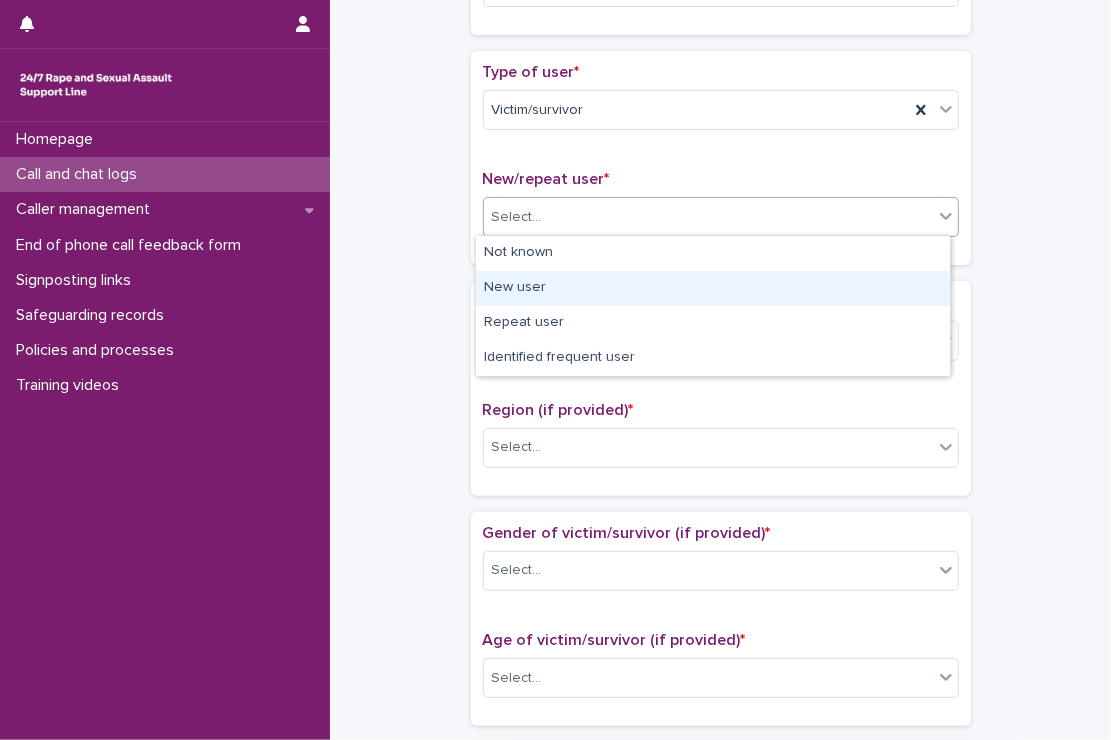 click on "New user" at bounding box center [713, 288] 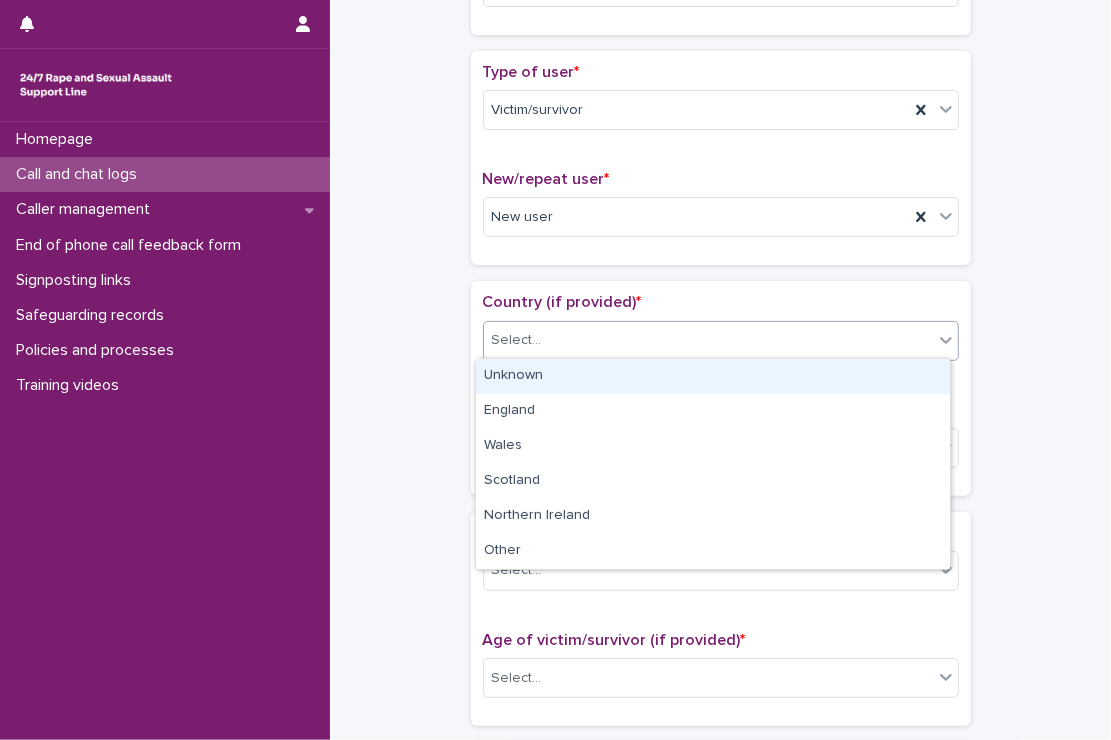 click on "Select..." at bounding box center [708, 340] 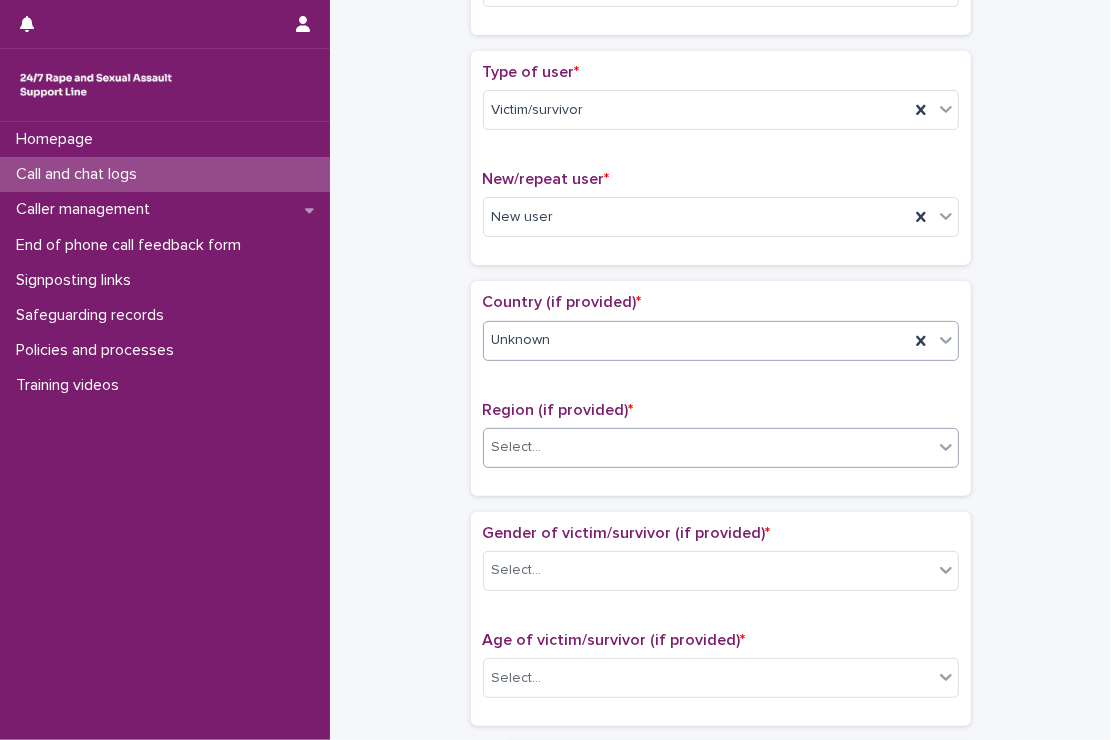 click on "Select..." at bounding box center [708, 447] 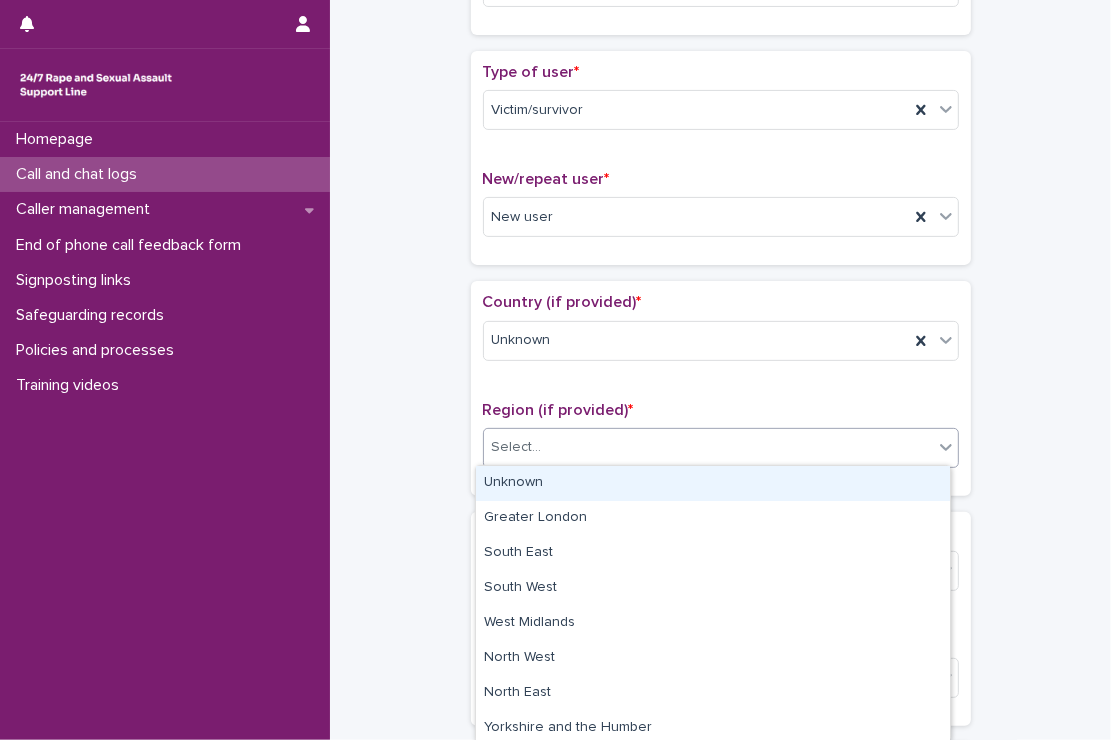 click on "Unknown" at bounding box center (713, 483) 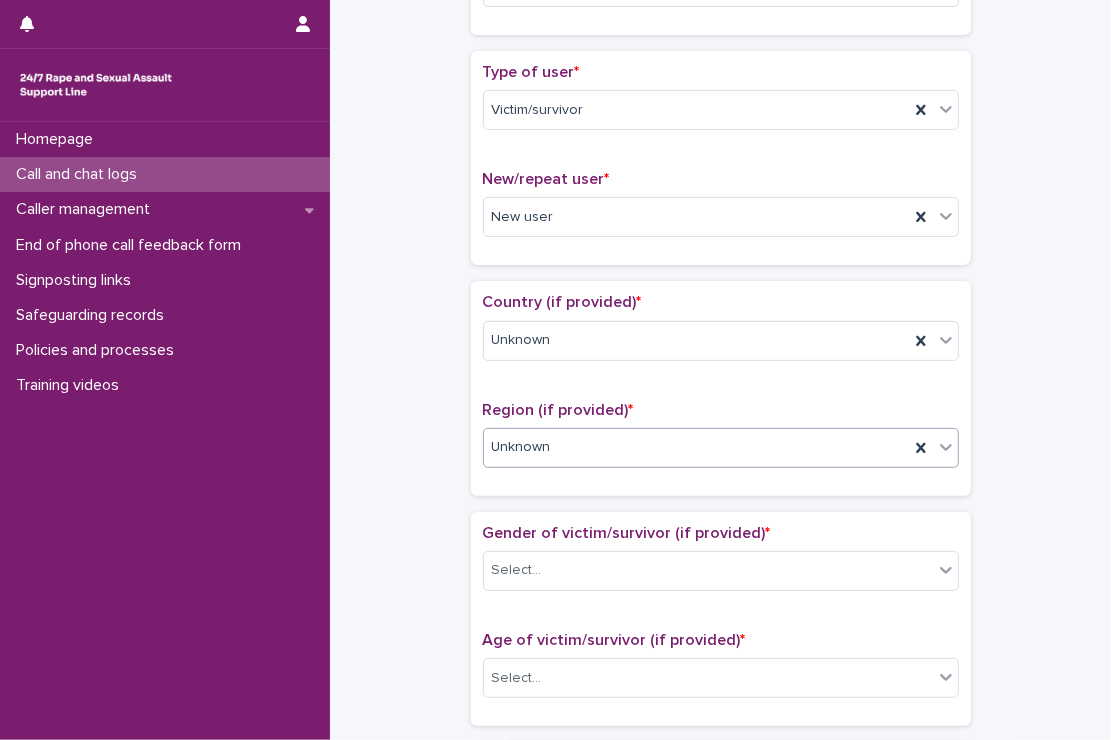 scroll, scrollTop: 735, scrollLeft: 0, axis: vertical 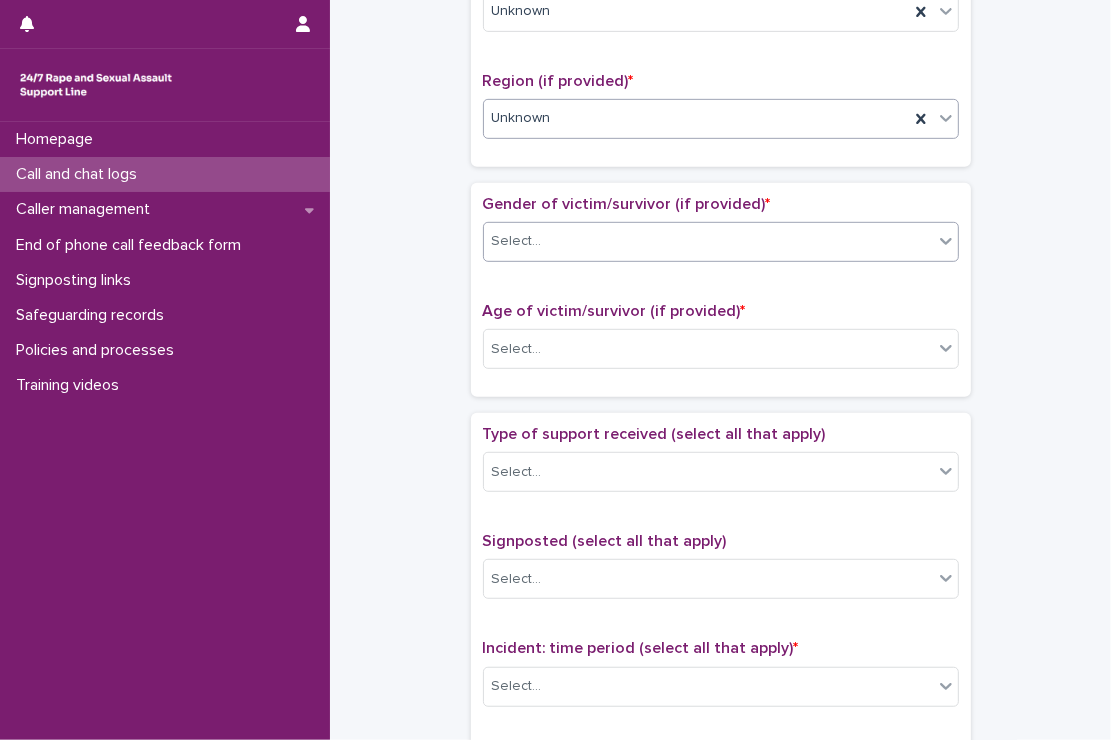click on "Select..." at bounding box center (708, 241) 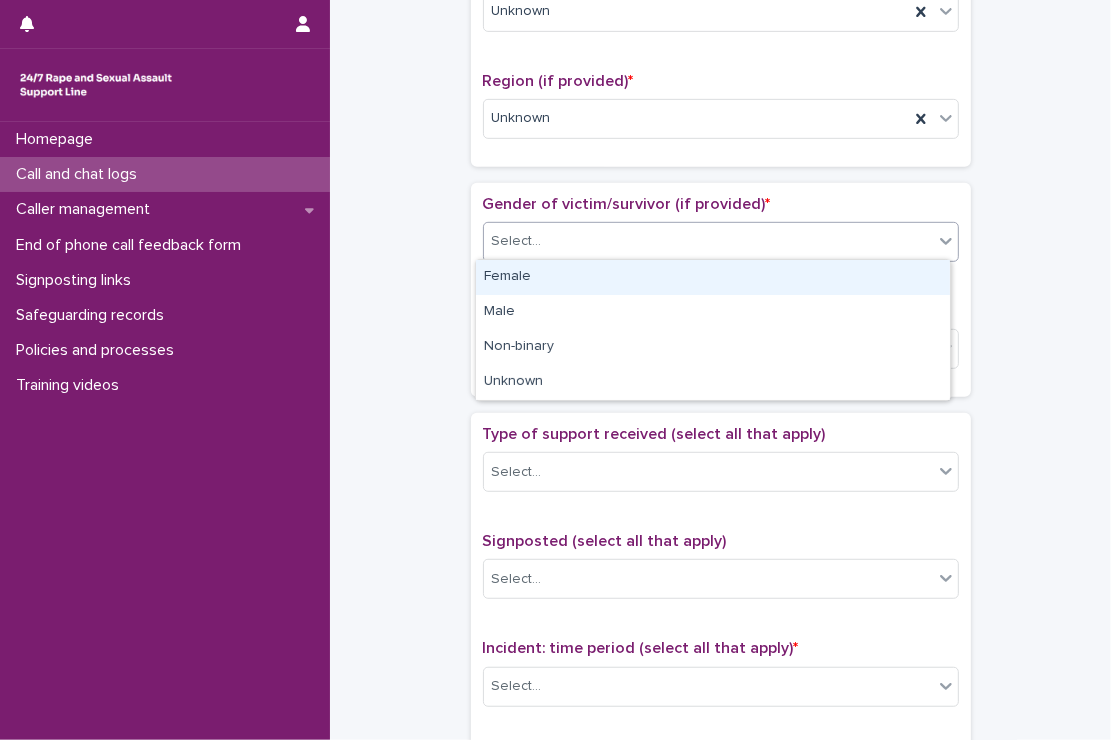 click on "Female" at bounding box center (713, 277) 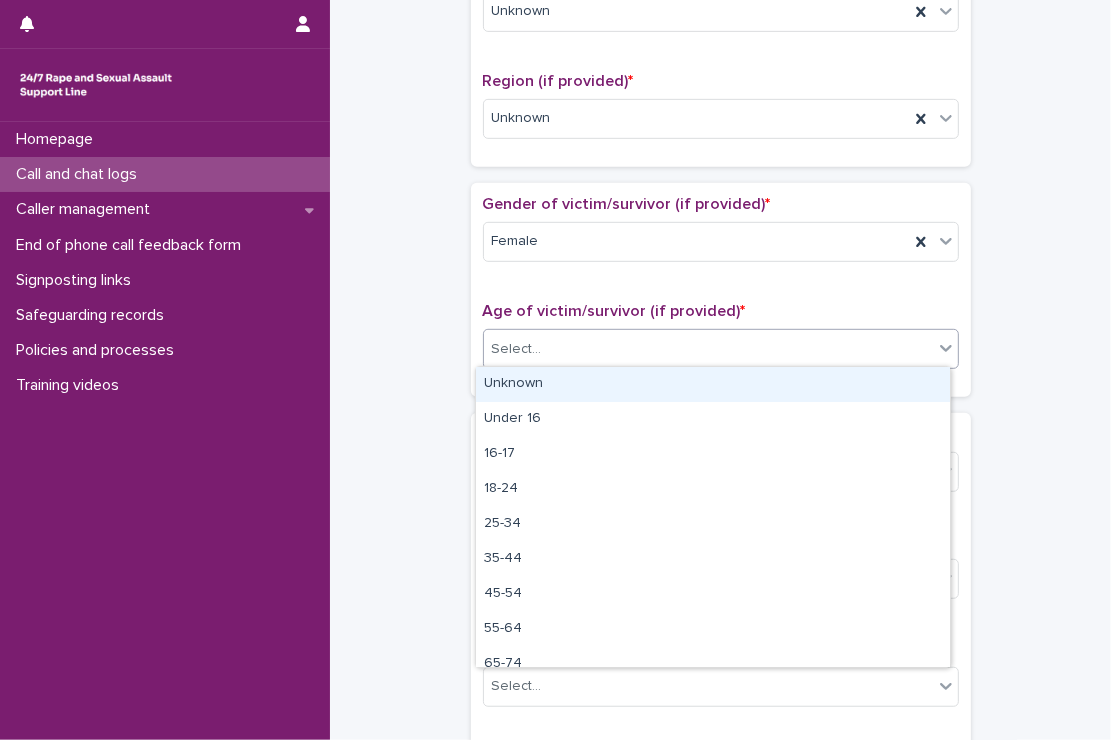 click on "Select..." at bounding box center (708, 349) 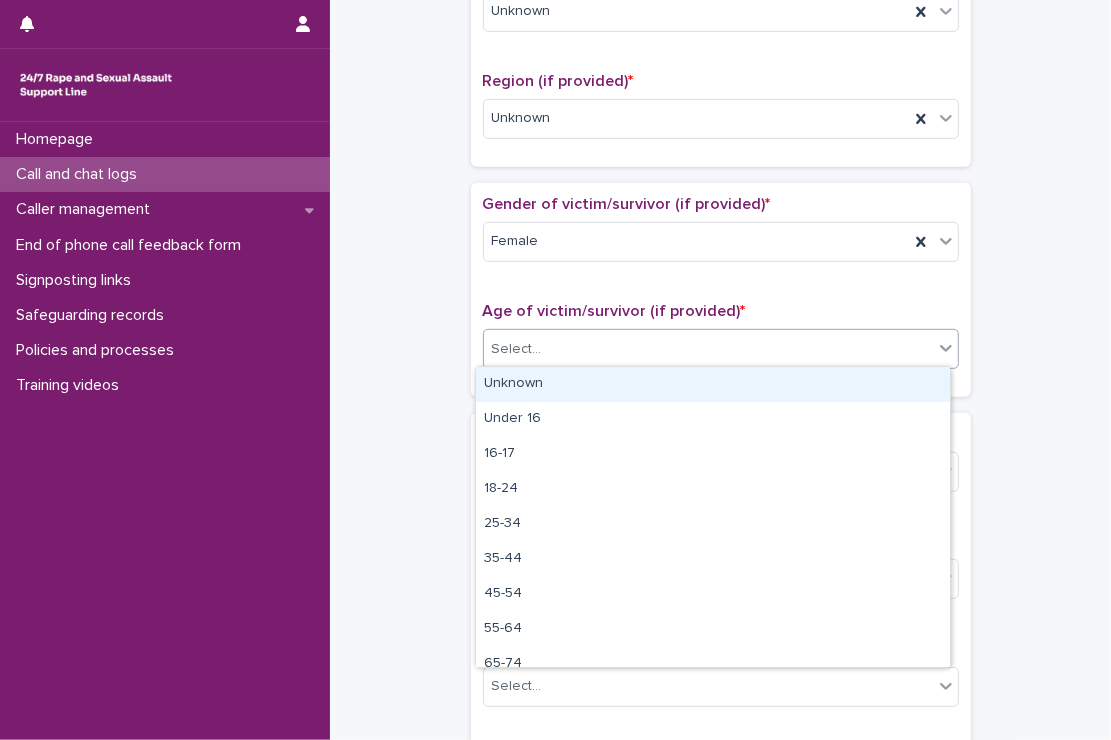 click on "Unknown" at bounding box center (713, 384) 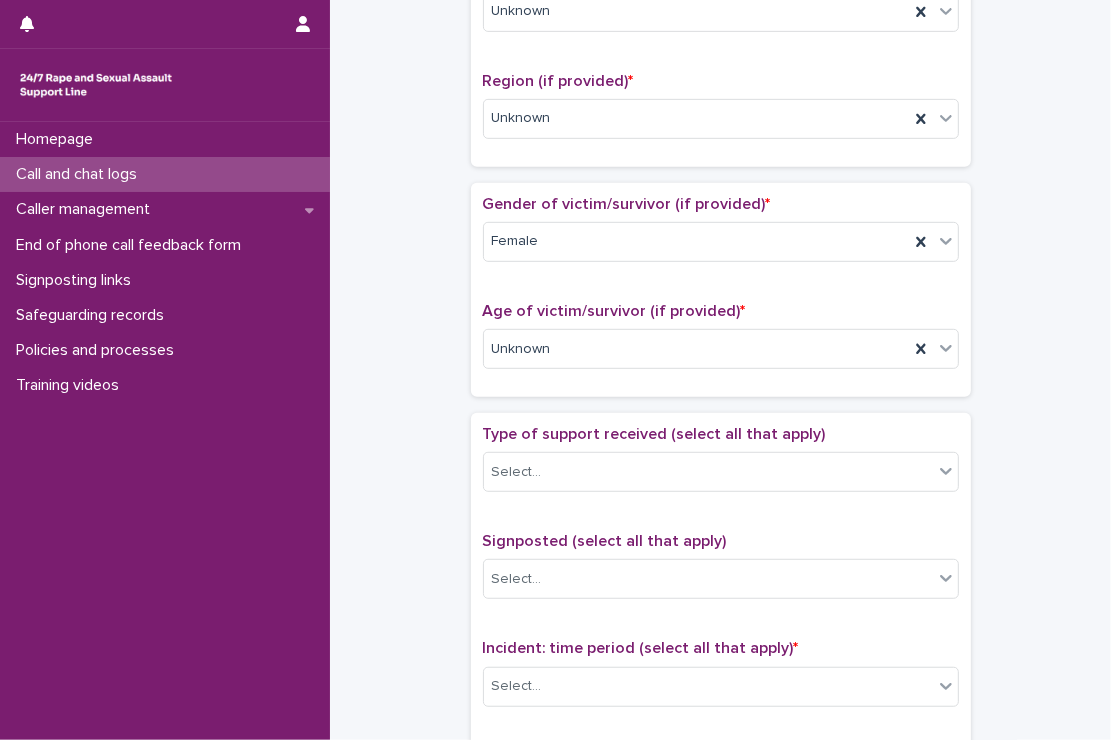 click on "Type of support received (select all that apply) Select..." at bounding box center [721, 466] 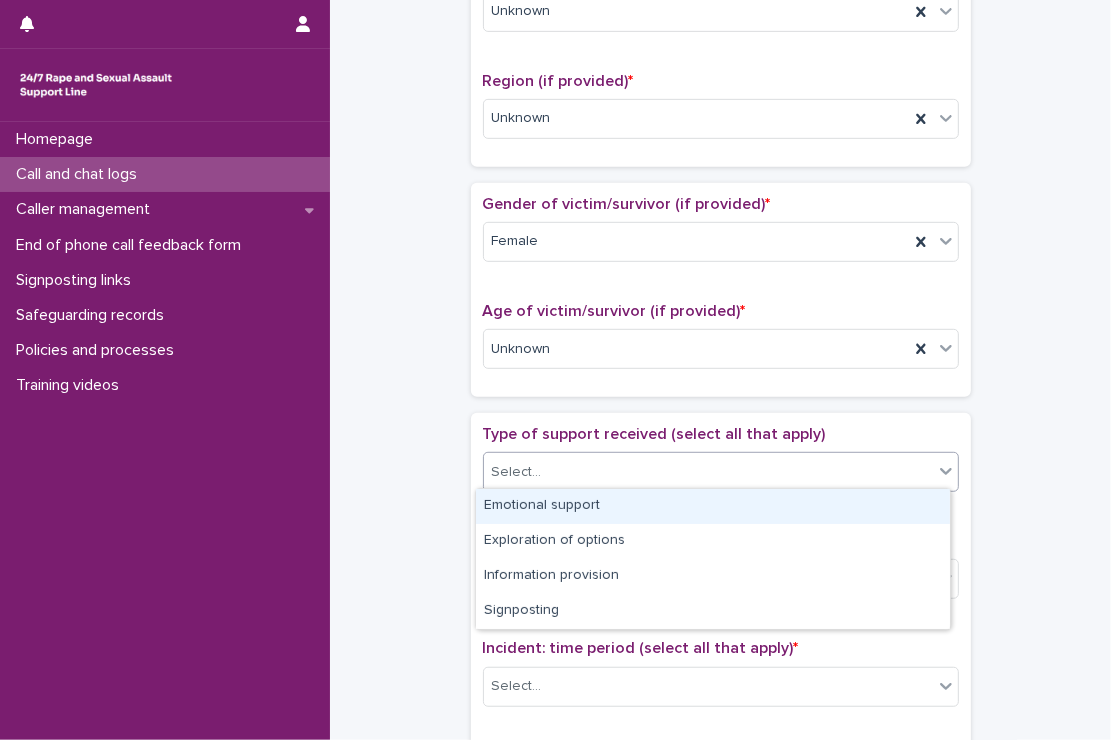 click on "Select..." at bounding box center [708, 472] 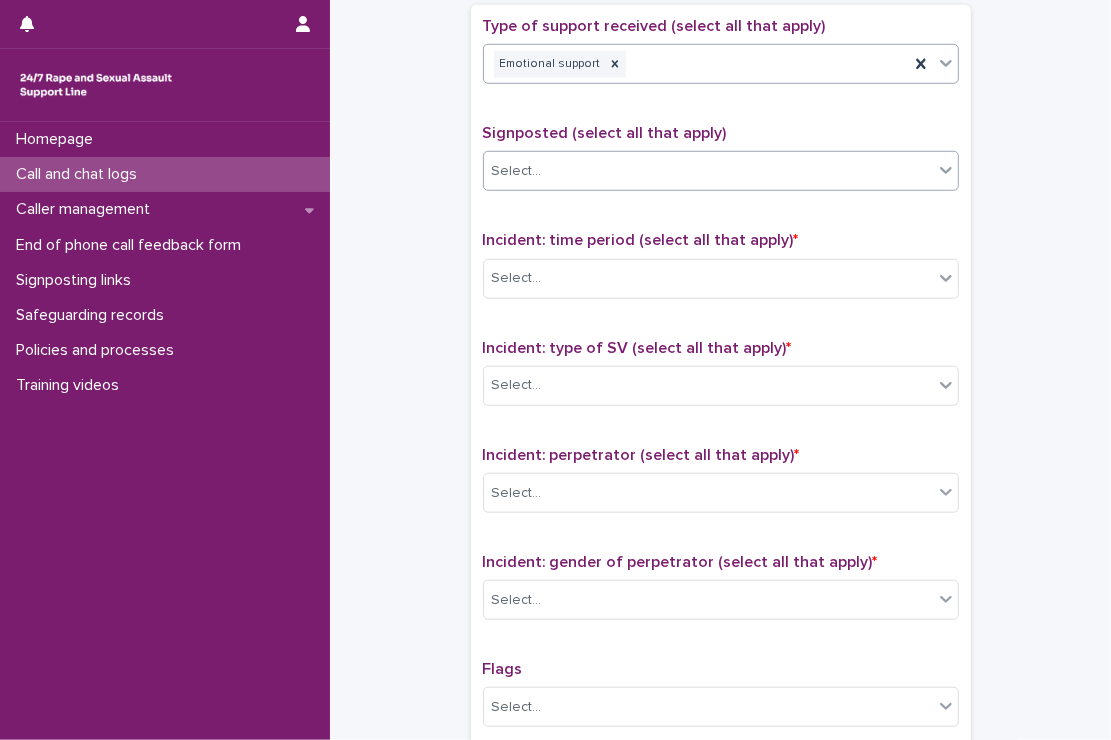 scroll, scrollTop: 1144, scrollLeft: 0, axis: vertical 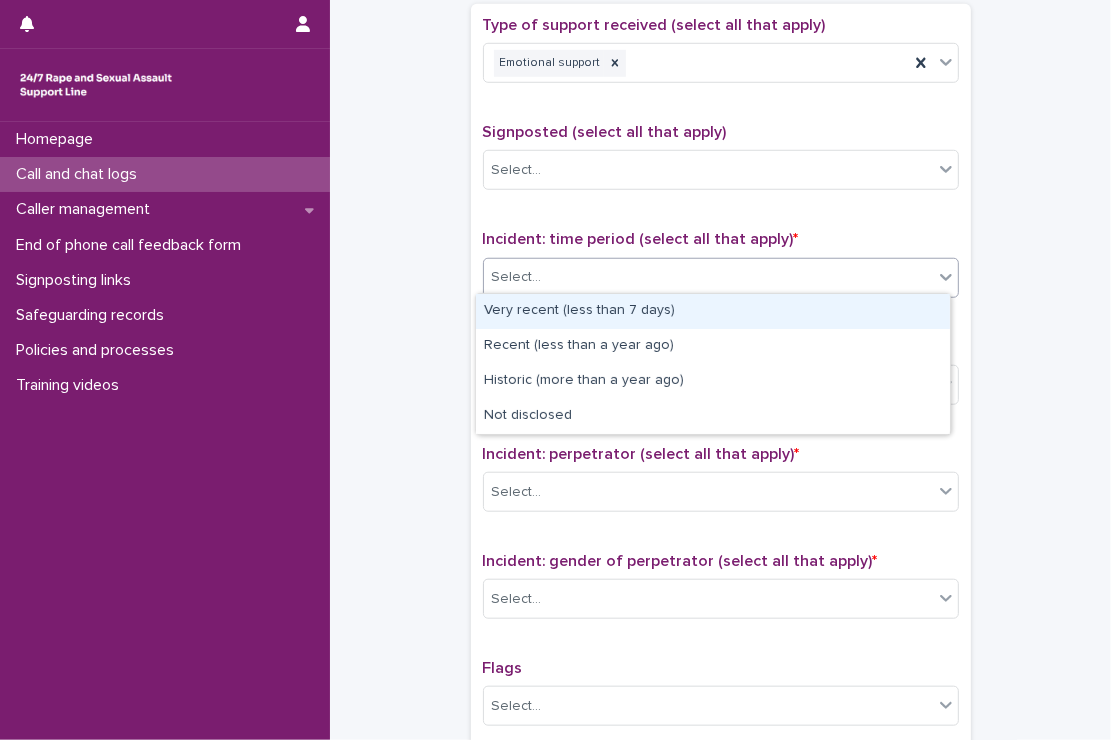 click on "Select..." at bounding box center (708, 277) 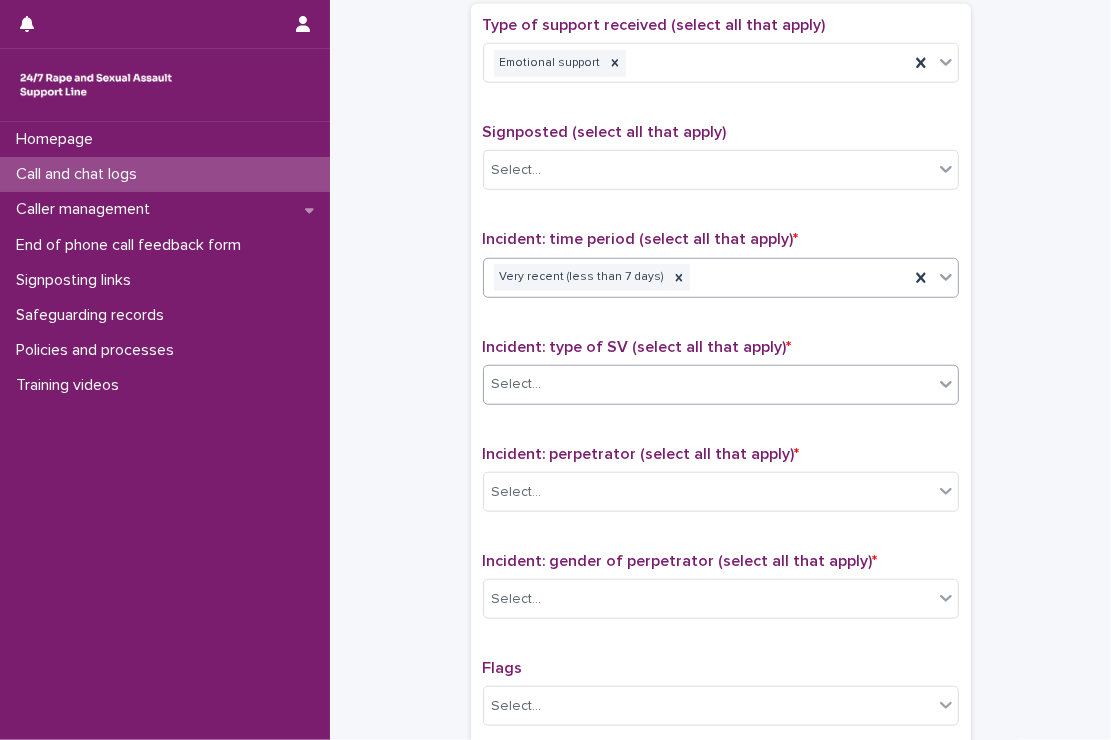 click on "Select..." at bounding box center [708, 384] 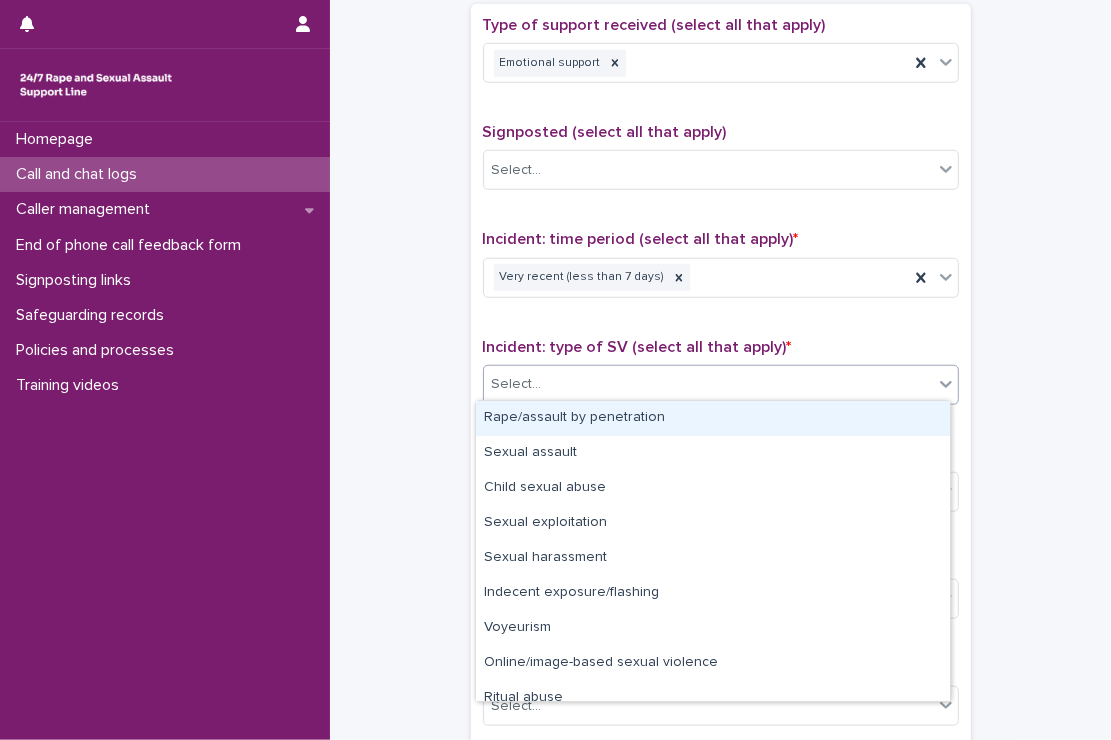 click on "Rape/assault by penetration" at bounding box center [713, 418] 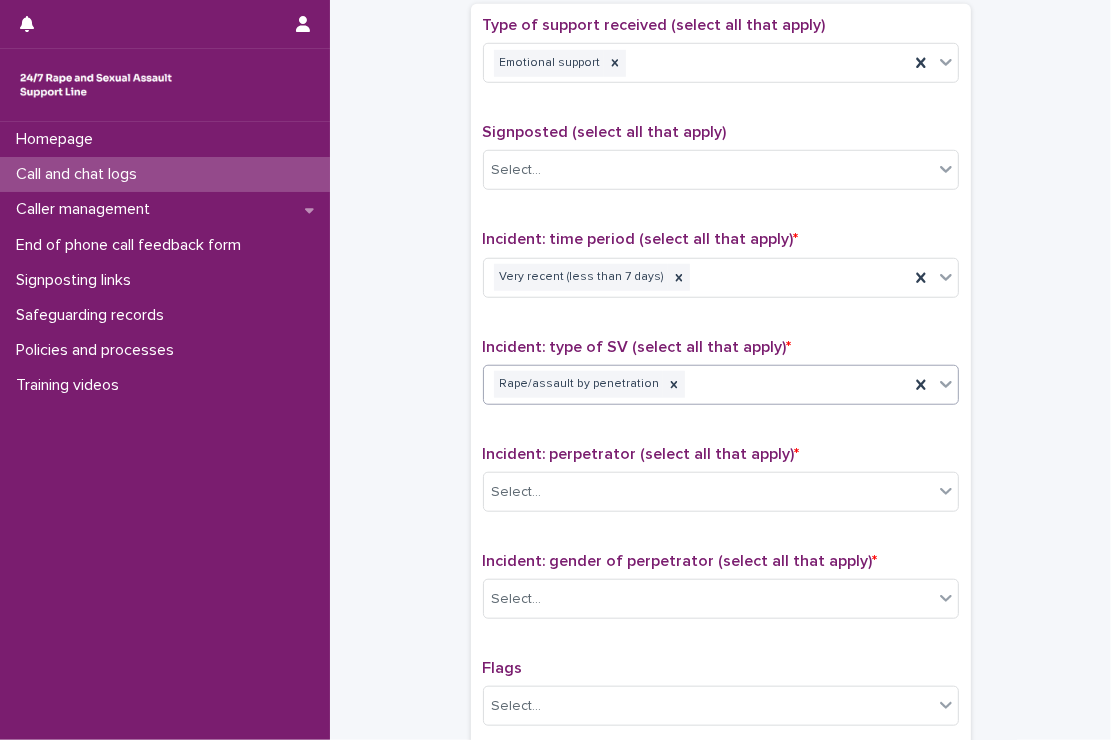 scroll, scrollTop: 1467, scrollLeft: 0, axis: vertical 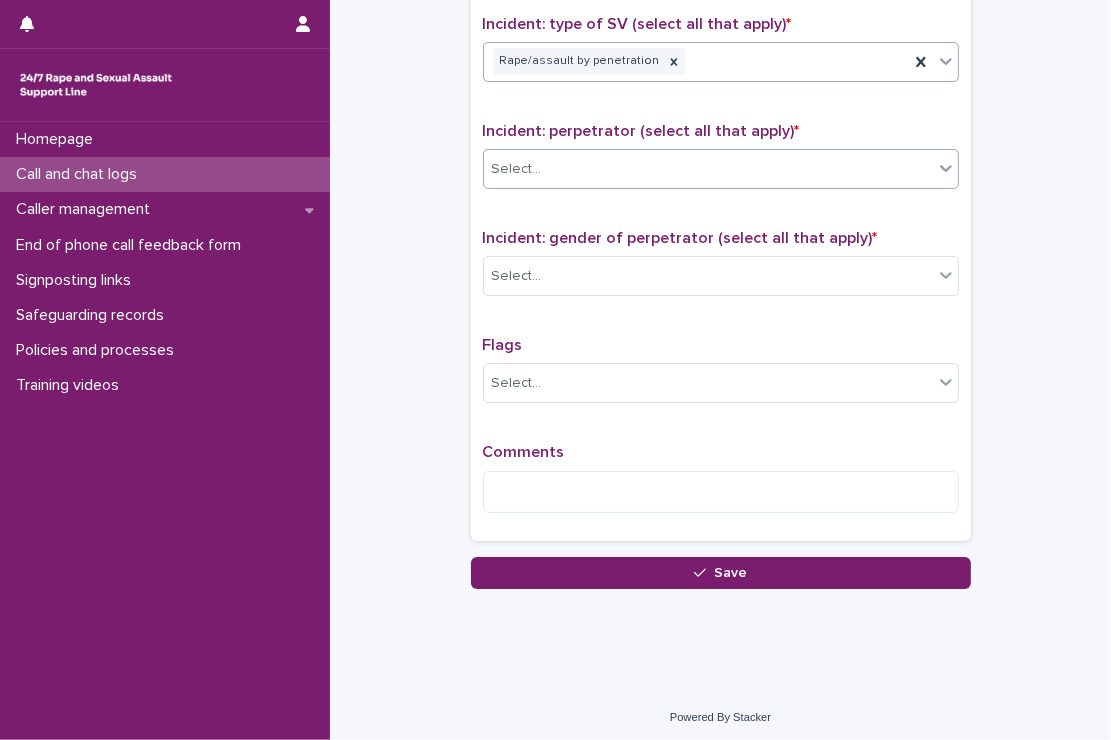 click on "Select..." at bounding box center (708, 169) 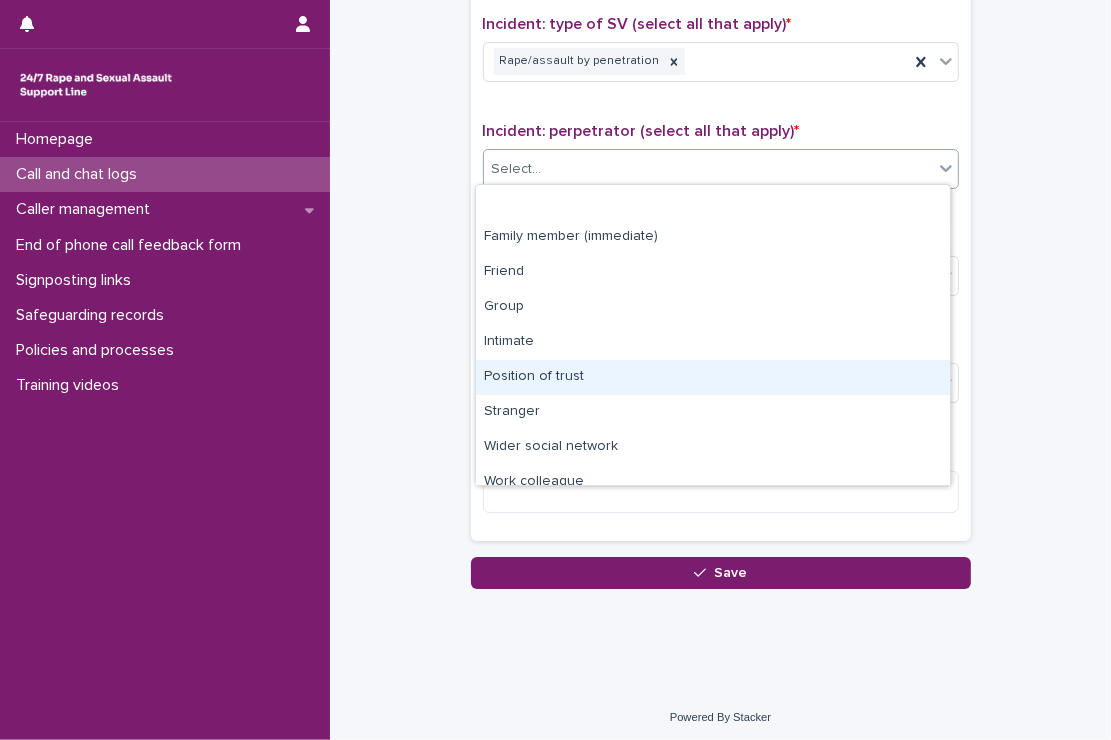 scroll, scrollTop: 84, scrollLeft: 0, axis: vertical 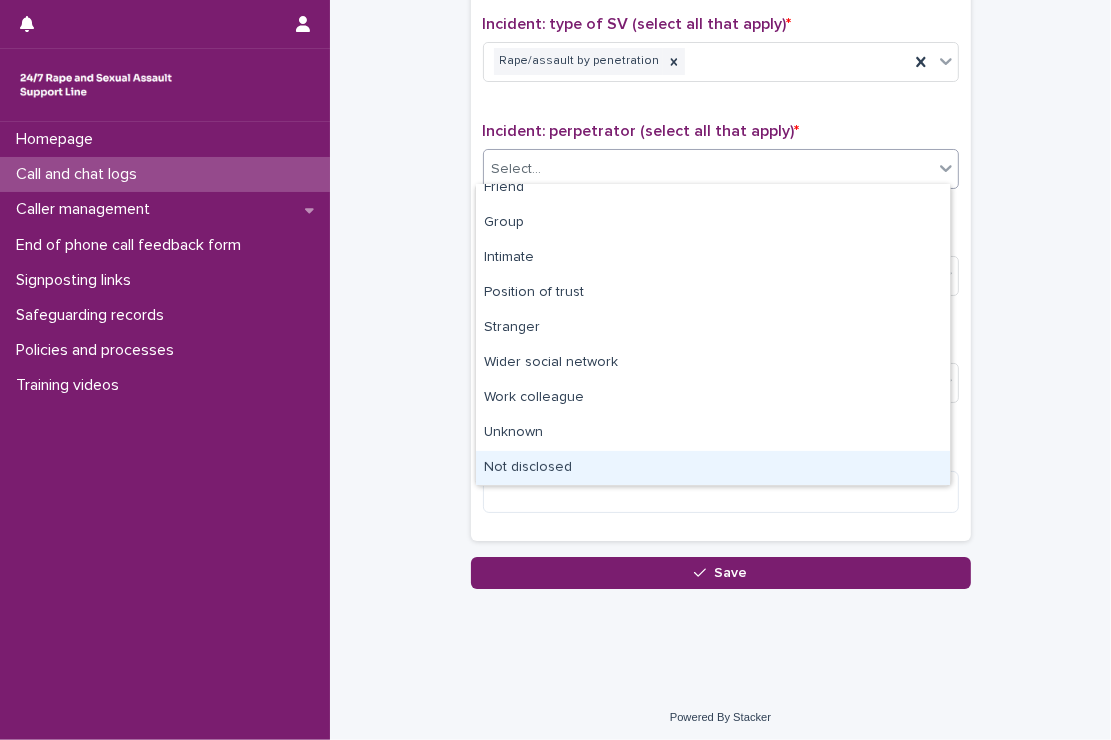 click on "Not disclosed" at bounding box center (713, 468) 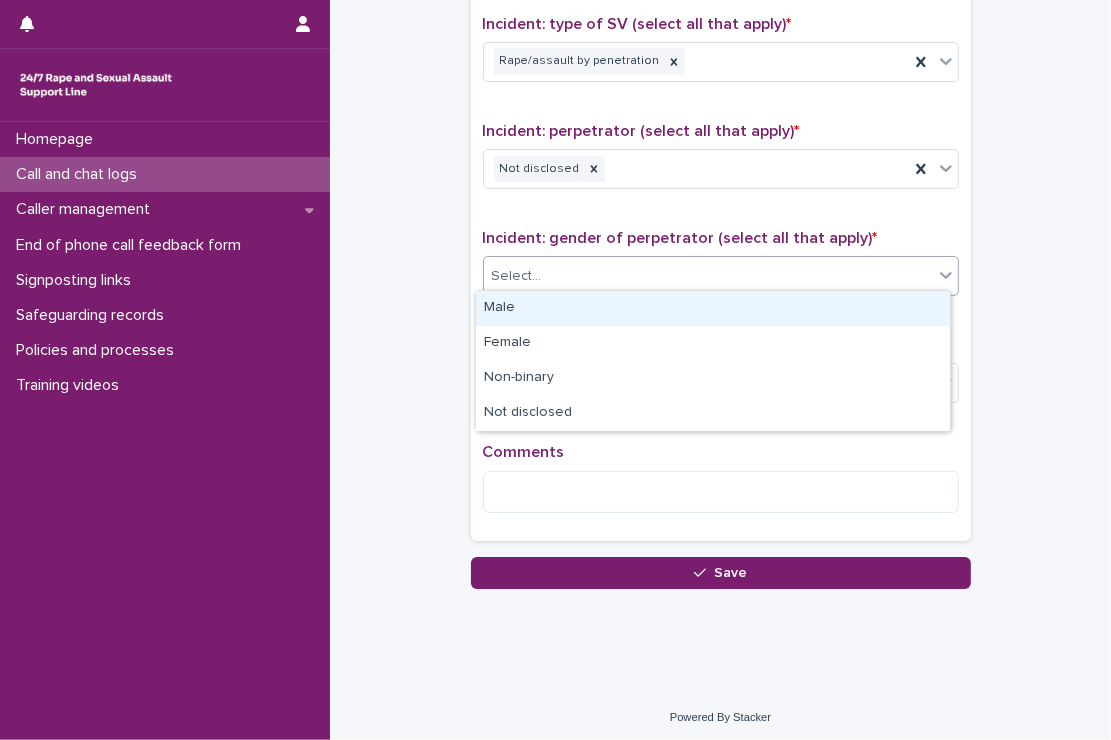 click on "Select..." at bounding box center (708, 276) 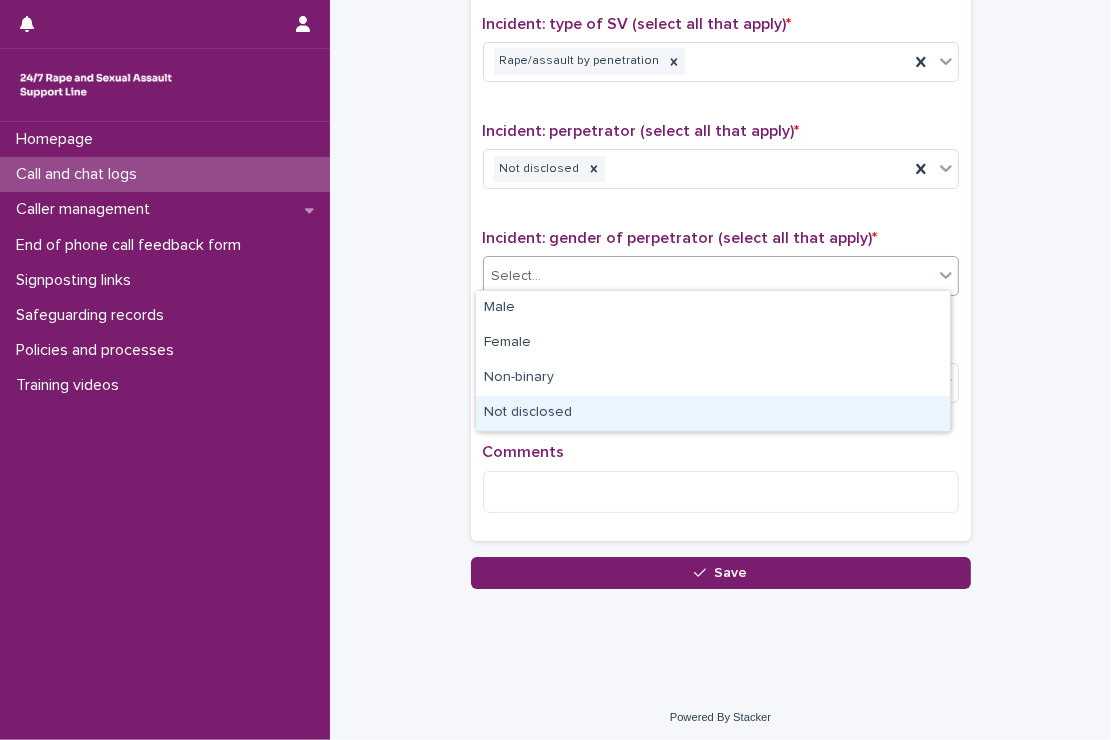 click on "Not disclosed" at bounding box center [713, 413] 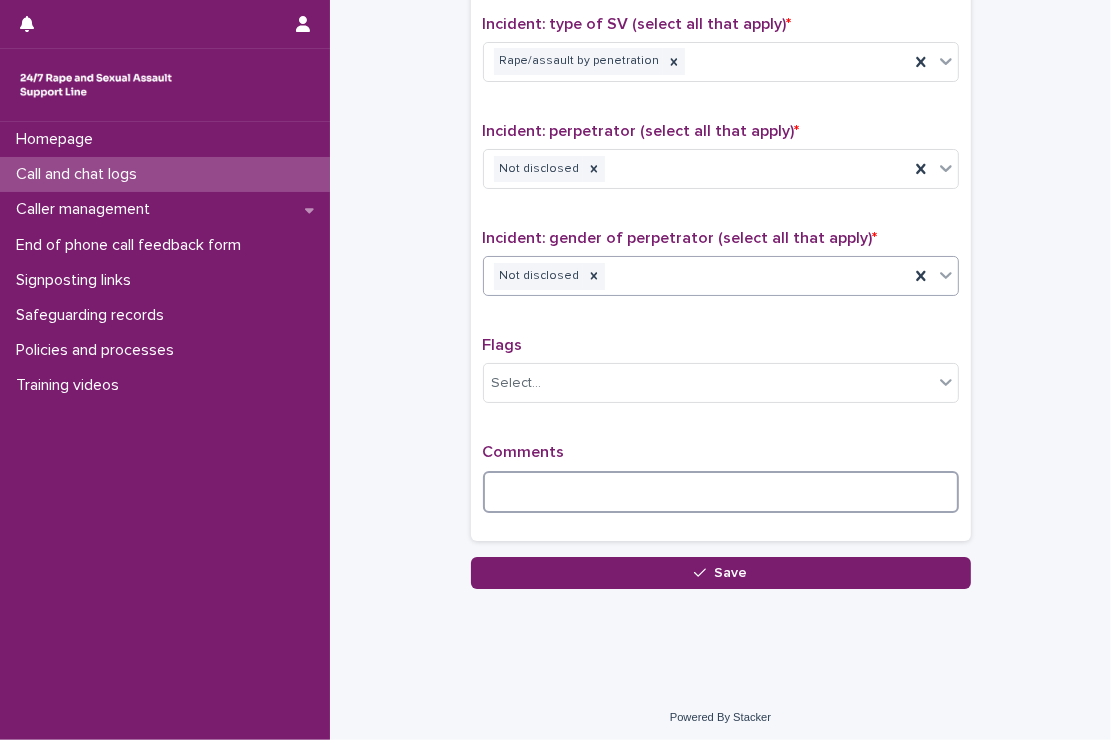click at bounding box center [721, 492] 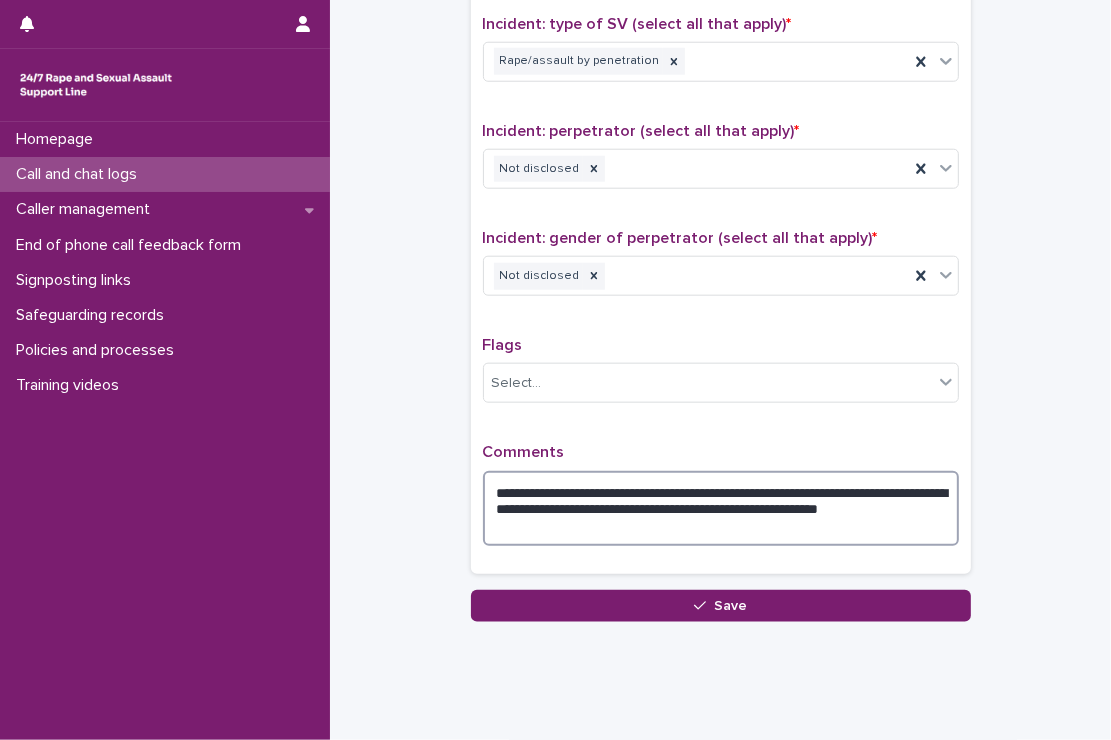 click on "**********" at bounding box center [721, 509] 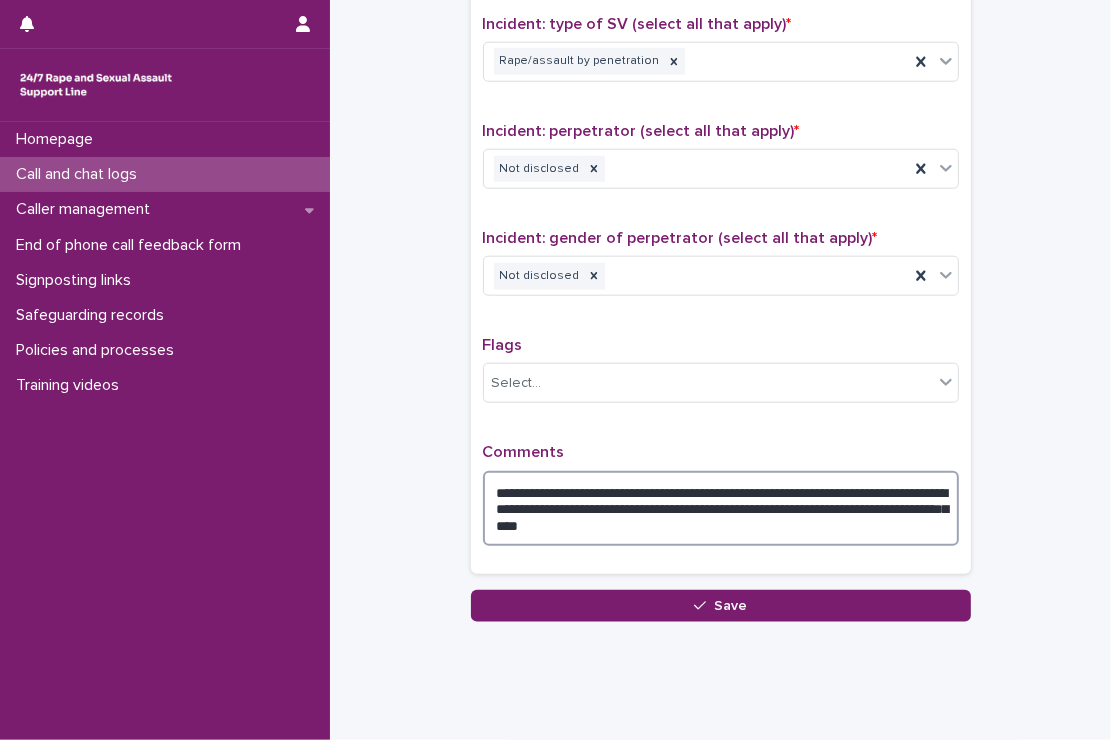 click on "**********" at bounding box center [721, 509] 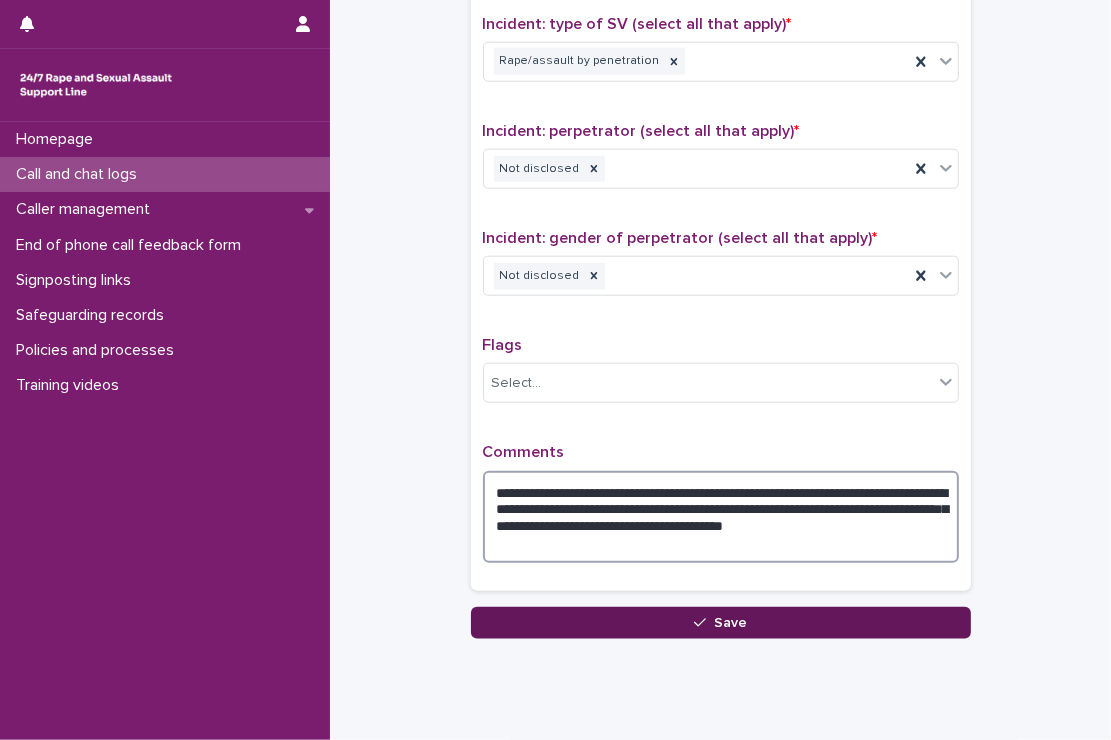 type on "**********" 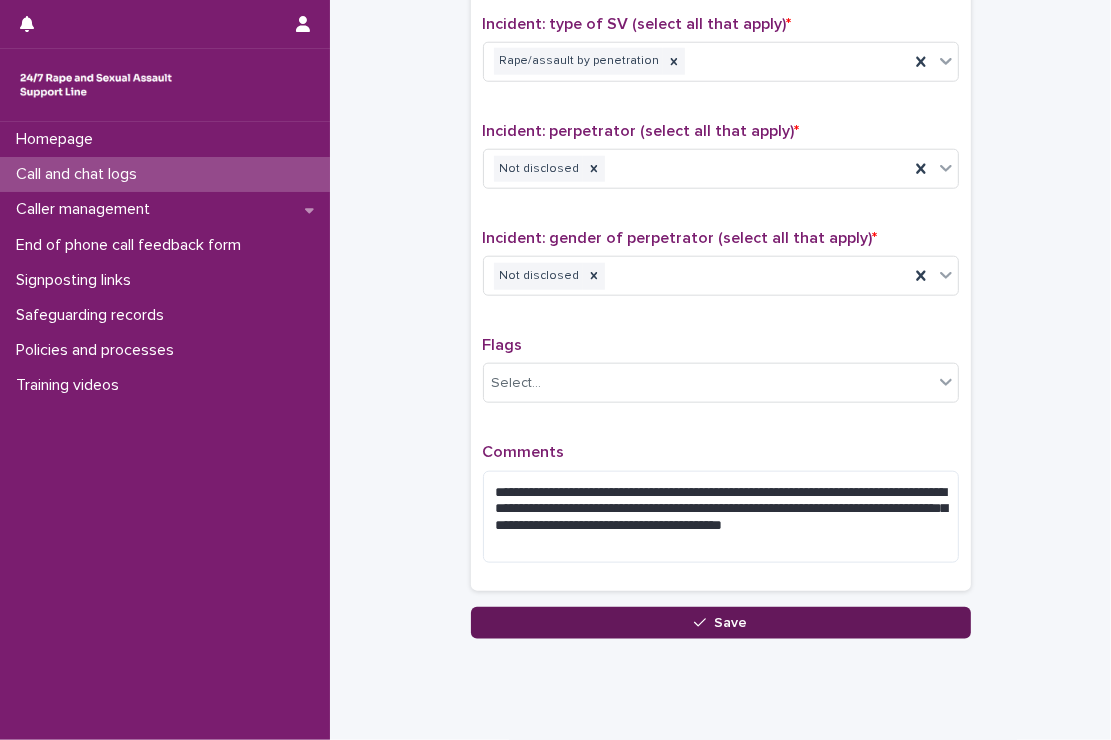 click on "Save" at bounding box center [730, 623] 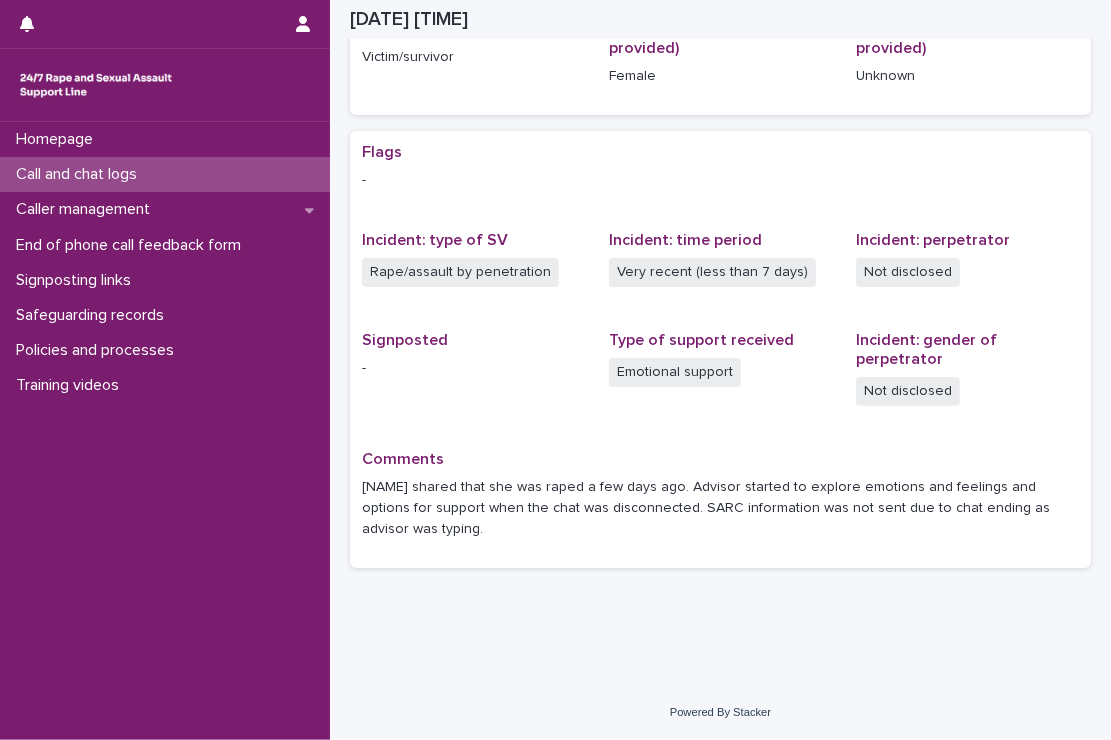 scroll, scrollTop: 304, scrollLeft: 0, axis: vertical 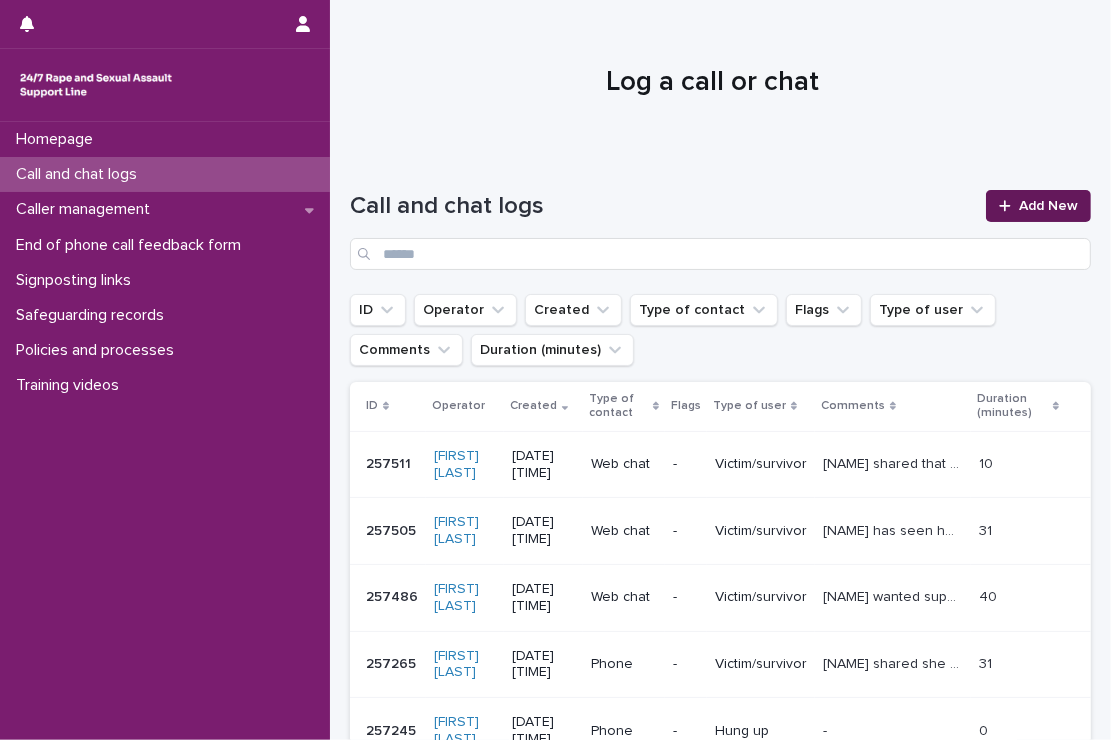 click on "Add New" at bounding box center (1038, 206) 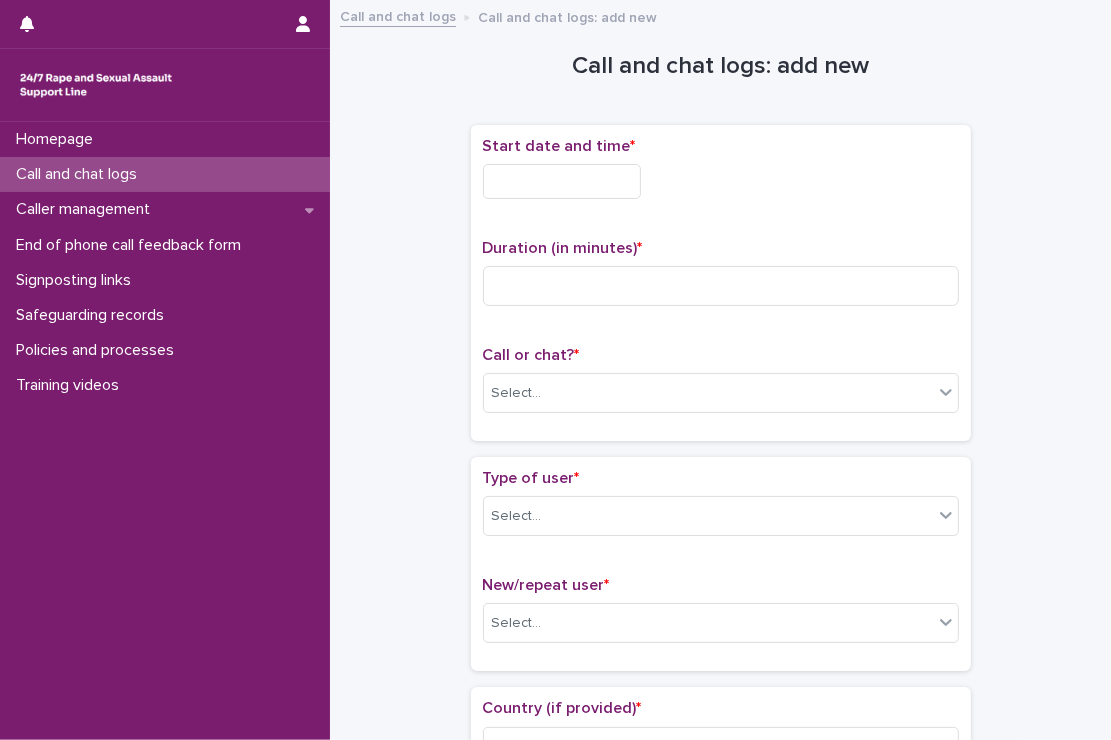 click at bounding box center (562, 181) 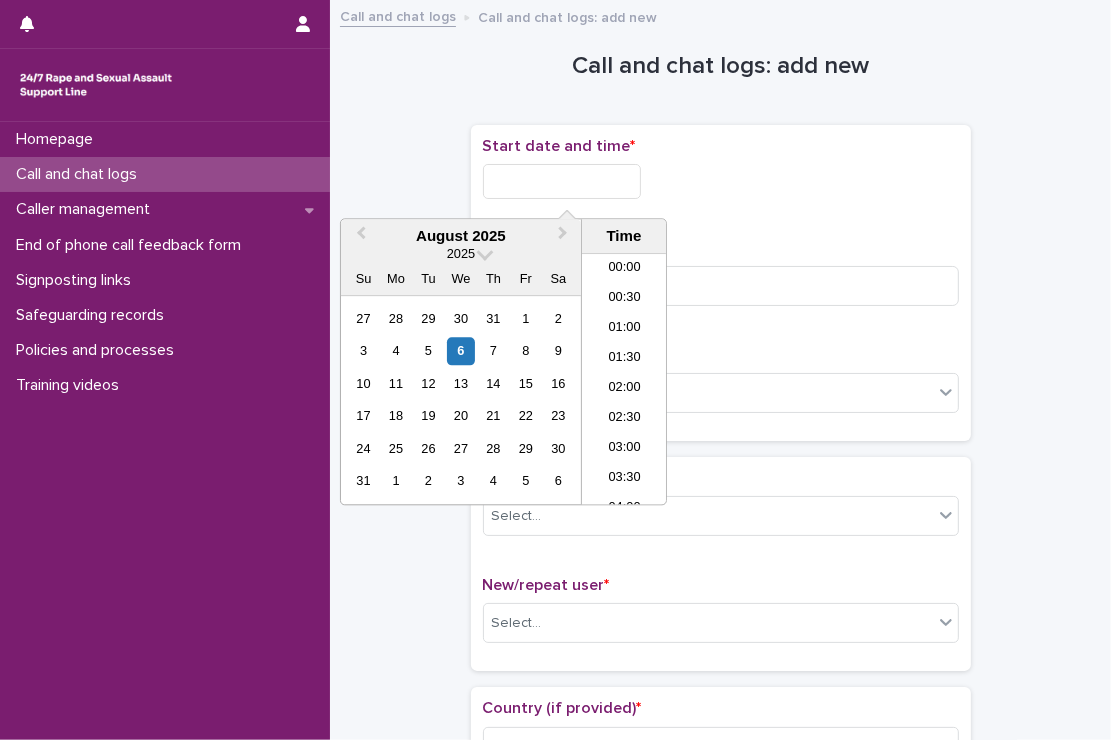 scroll, scrollTop: 1189, scrollLeft: 0, axis: vertical 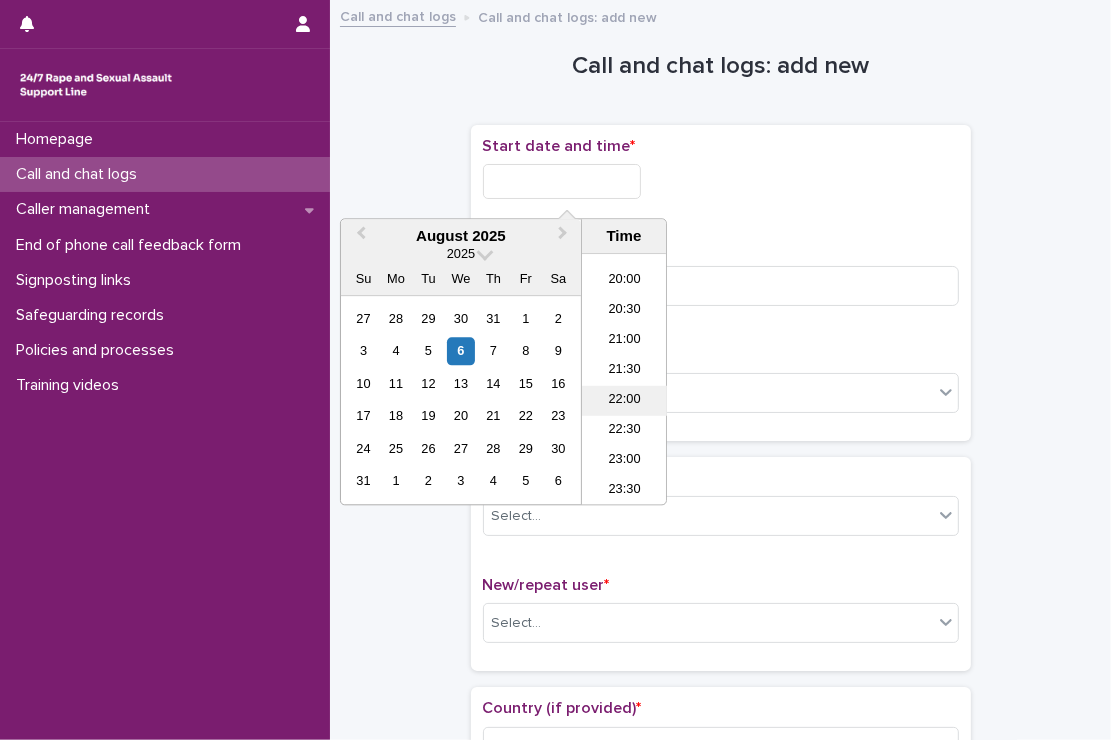 click on "22:00" at bounding box center [624, 401] 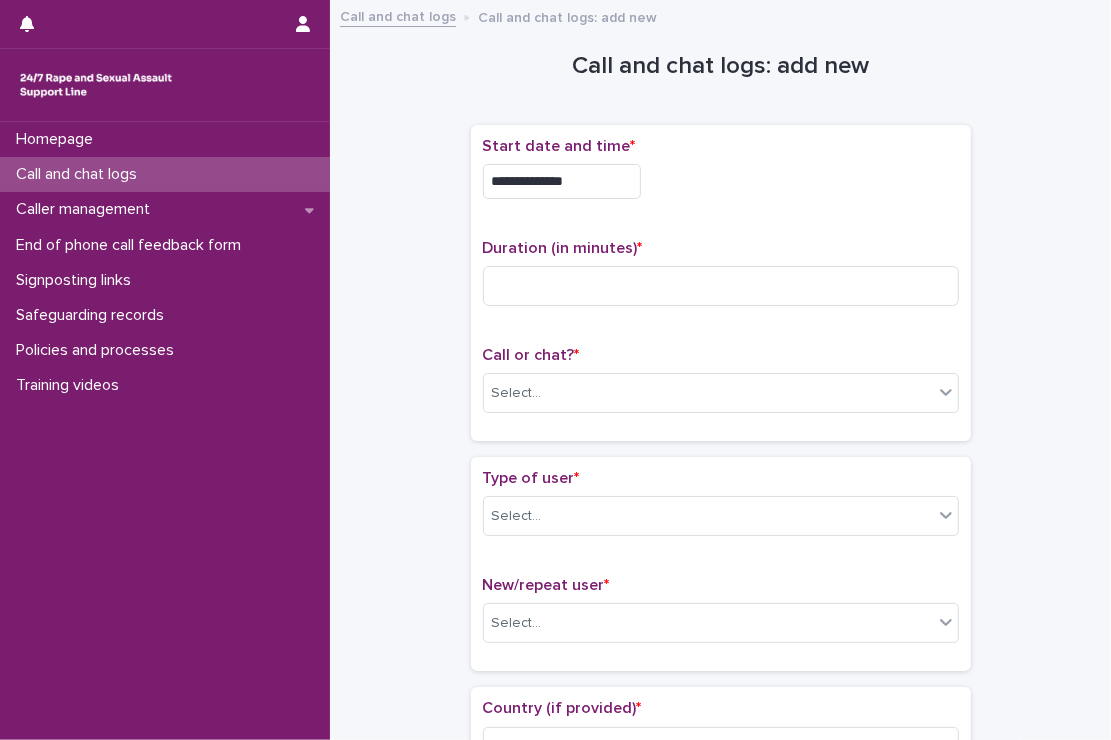 click on "**********" at bounding box center (562, 181) 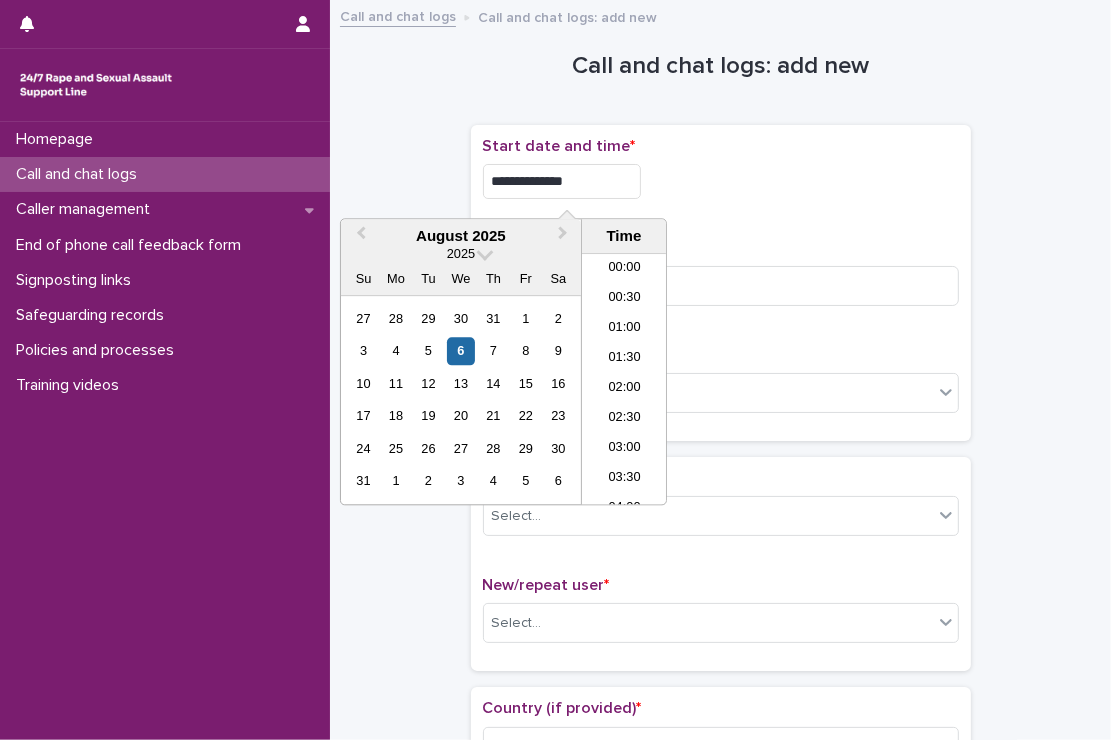 scroll, scrollTop: 1189, scrollLeft: 0, axis: vertical 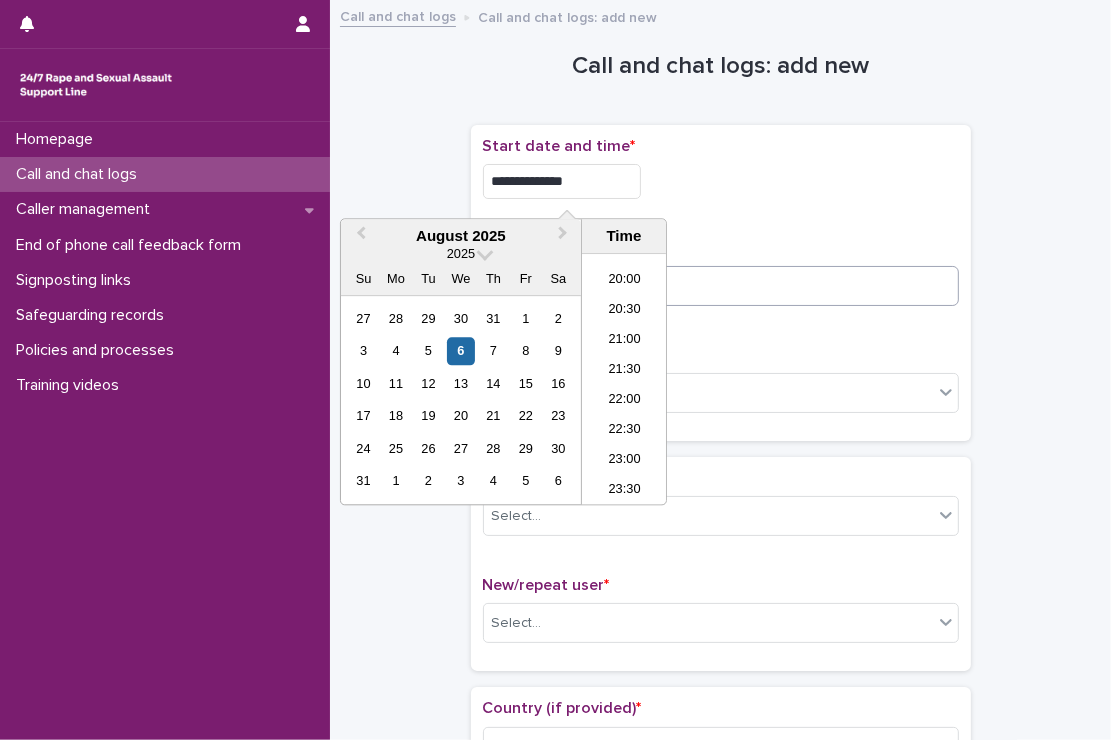 type on "**********" 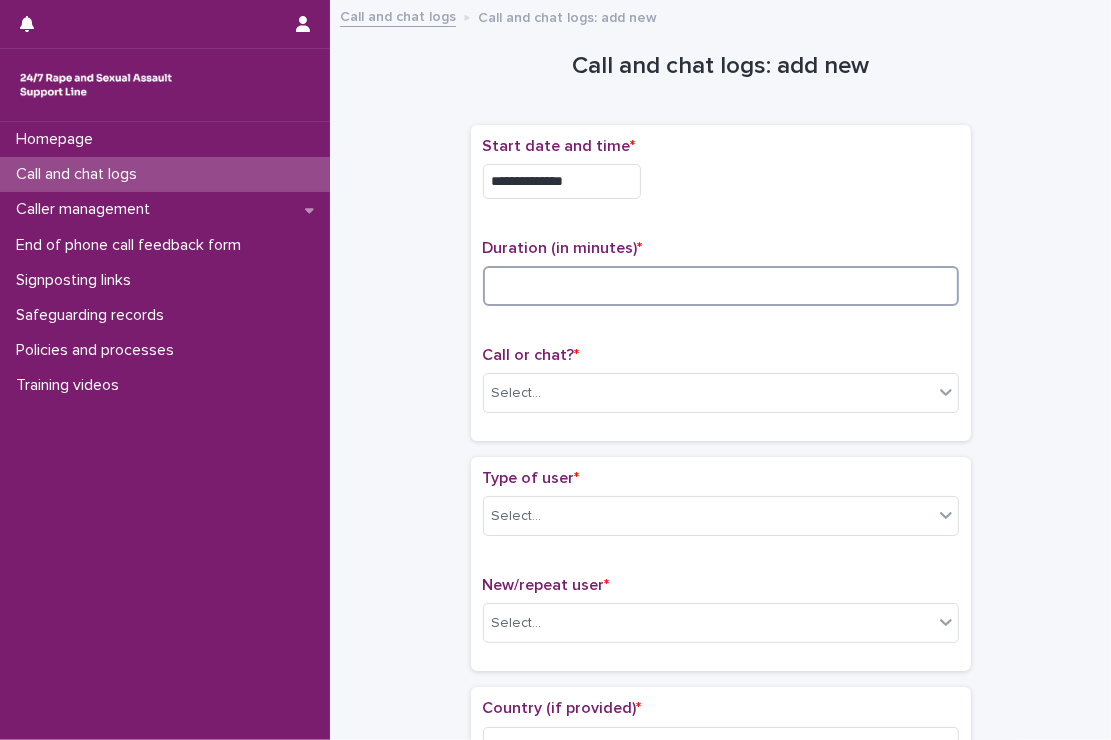 click at bounding box center [721, 286] 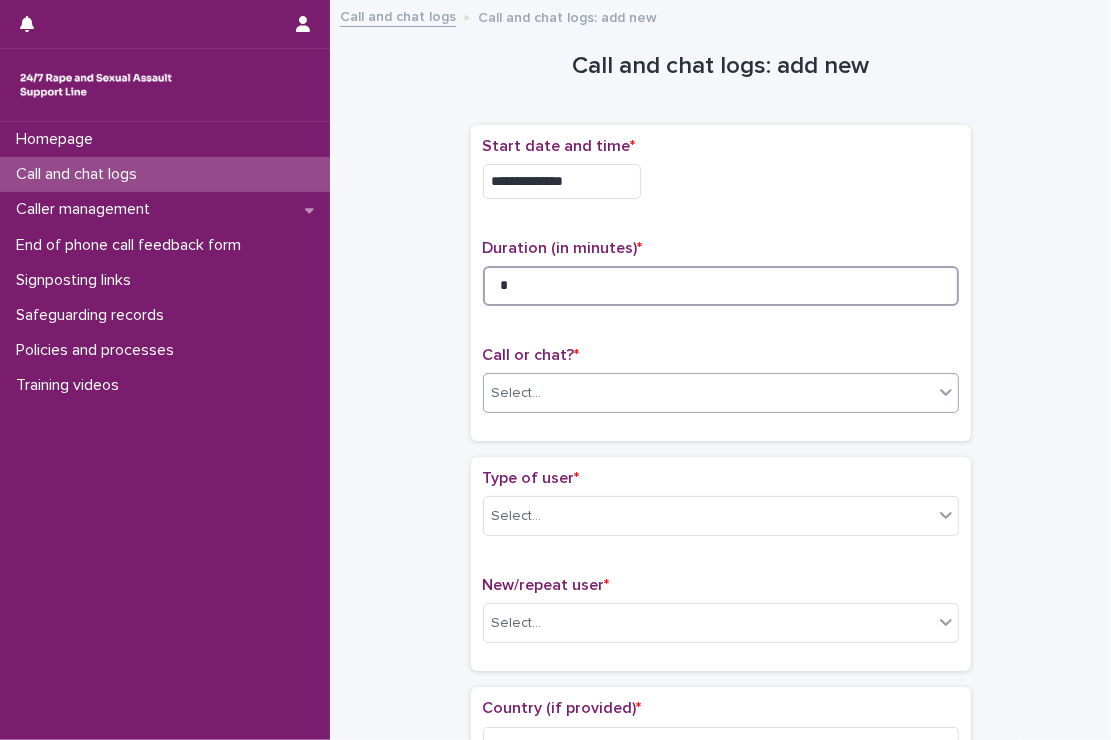 type on "*" 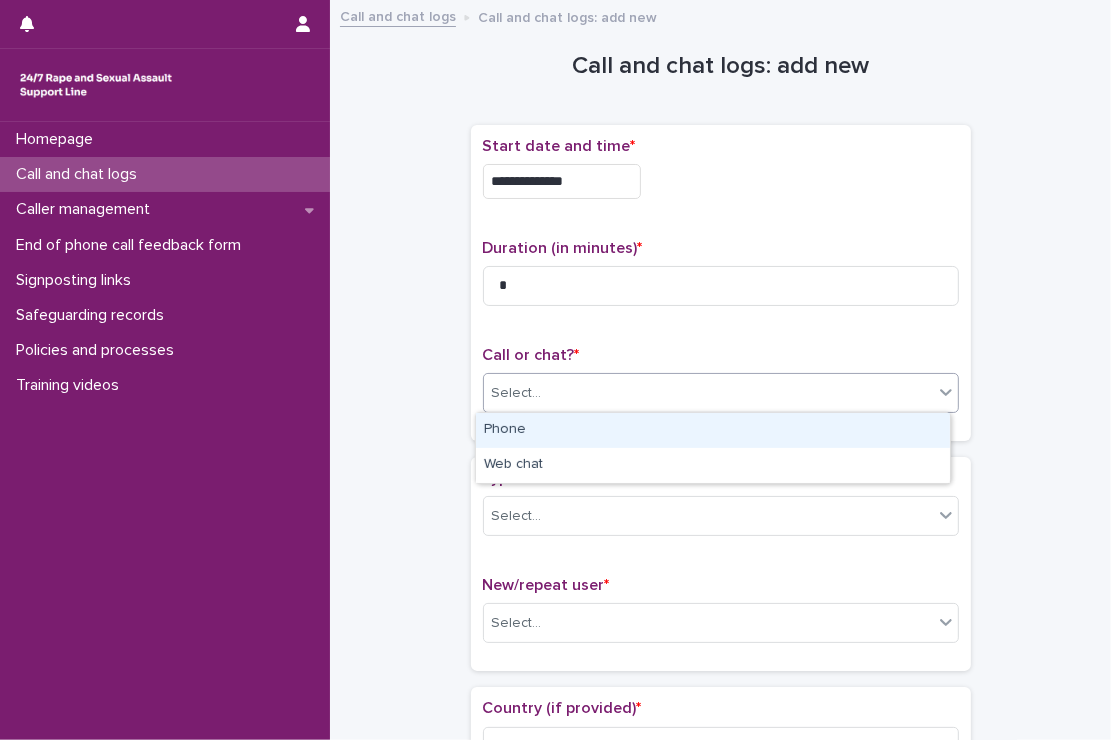 click on "Select..." at bounding box center [708, 393] 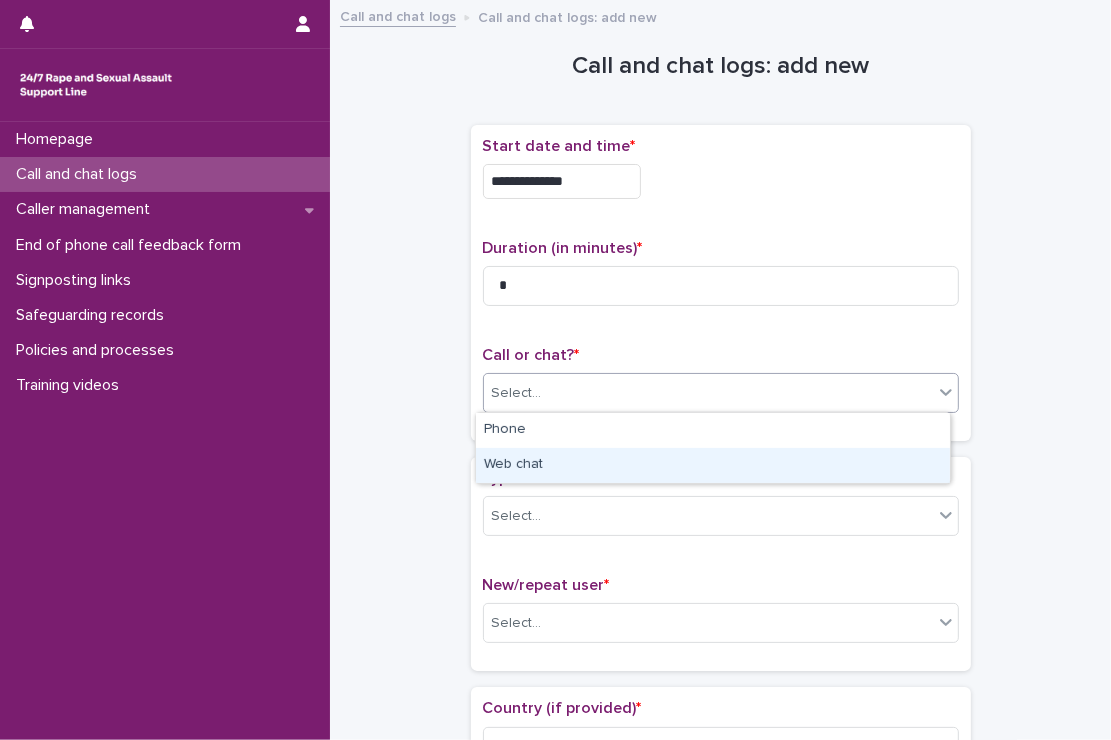click on "Web chat" at bounding box center [713, 465] 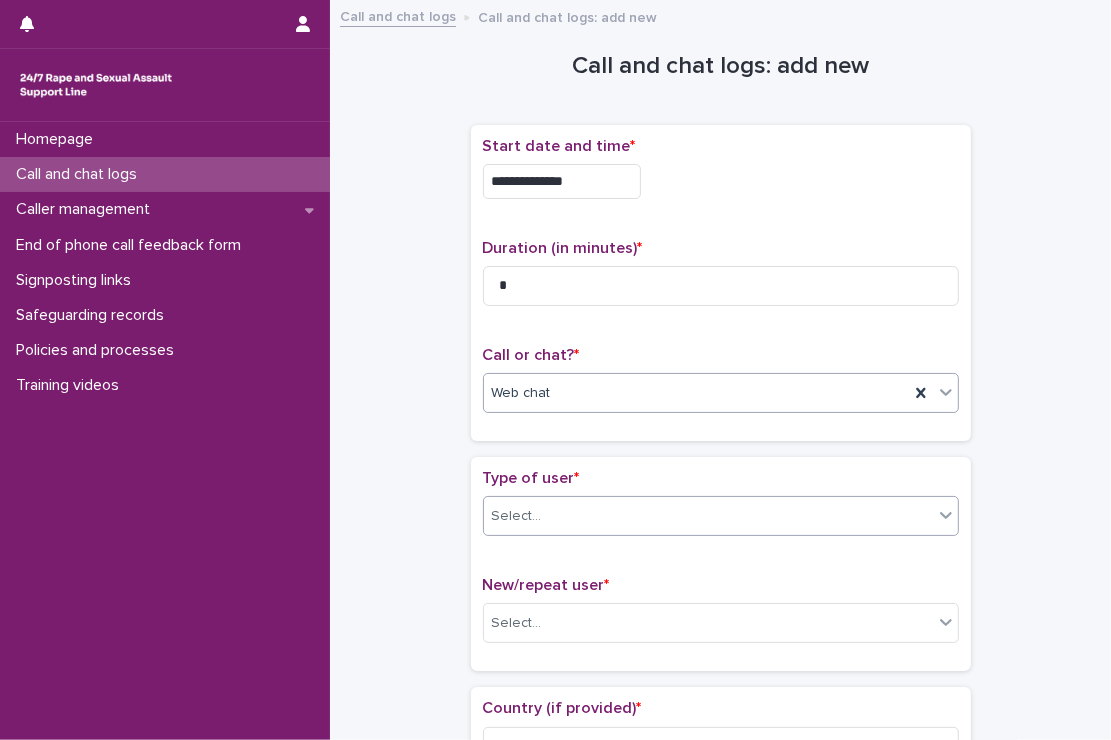 click on "Select..." at bounding box center (708, 516) 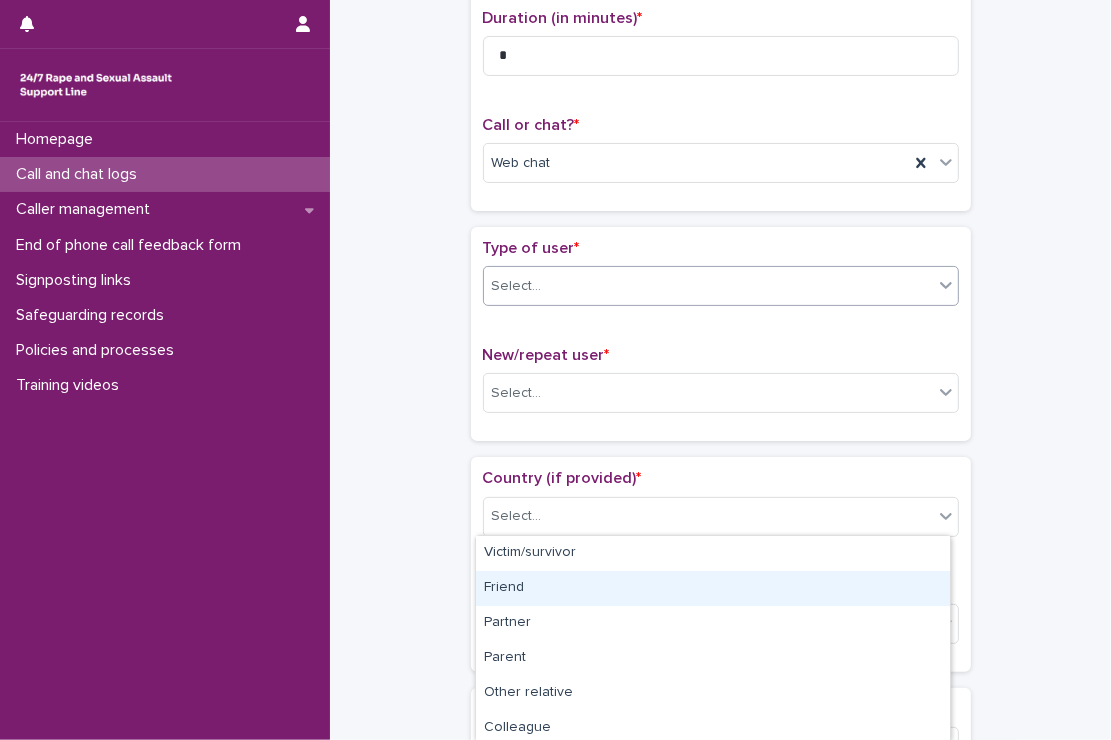 scroll, scrollTop: 260, scrollLeft: 0, axis: vertical 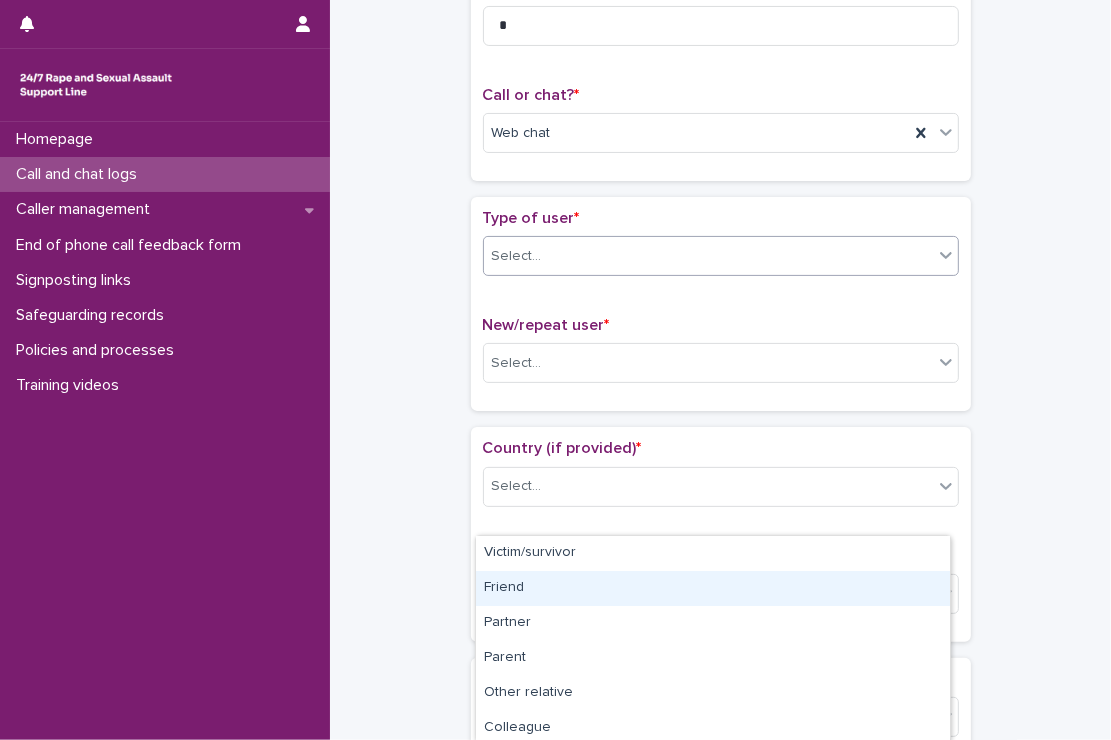 click on "Select..." at bounding box center [708, 256] 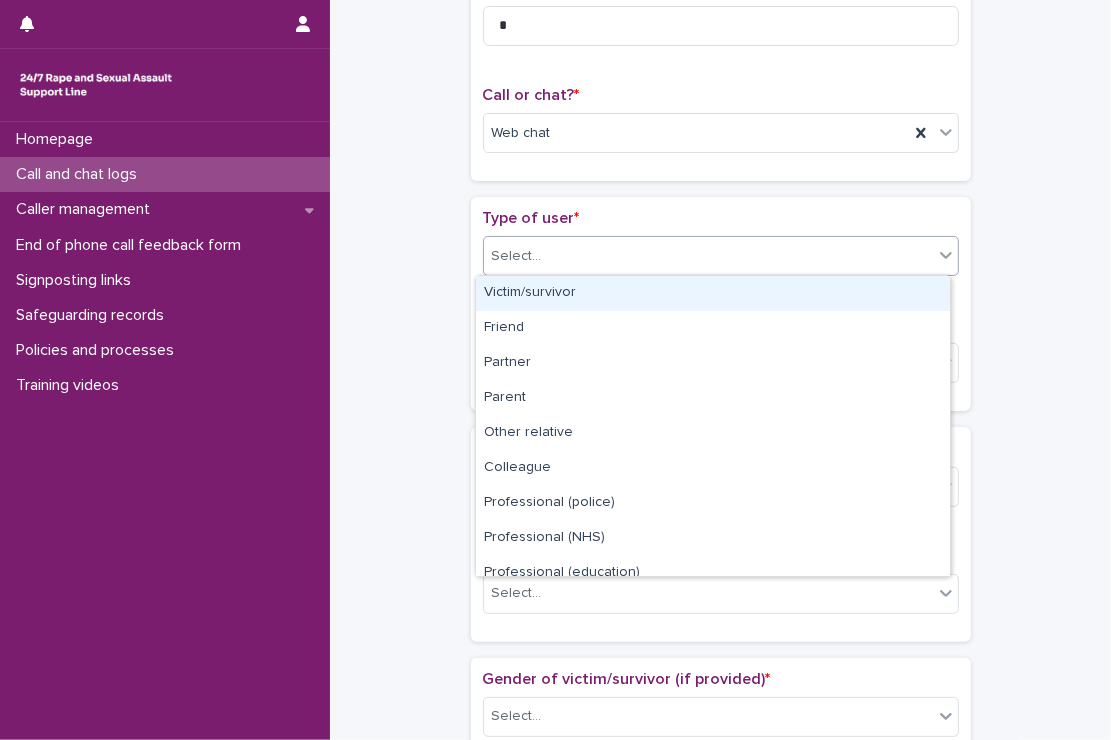 click on "Select..." at bounding box center [721, 256] 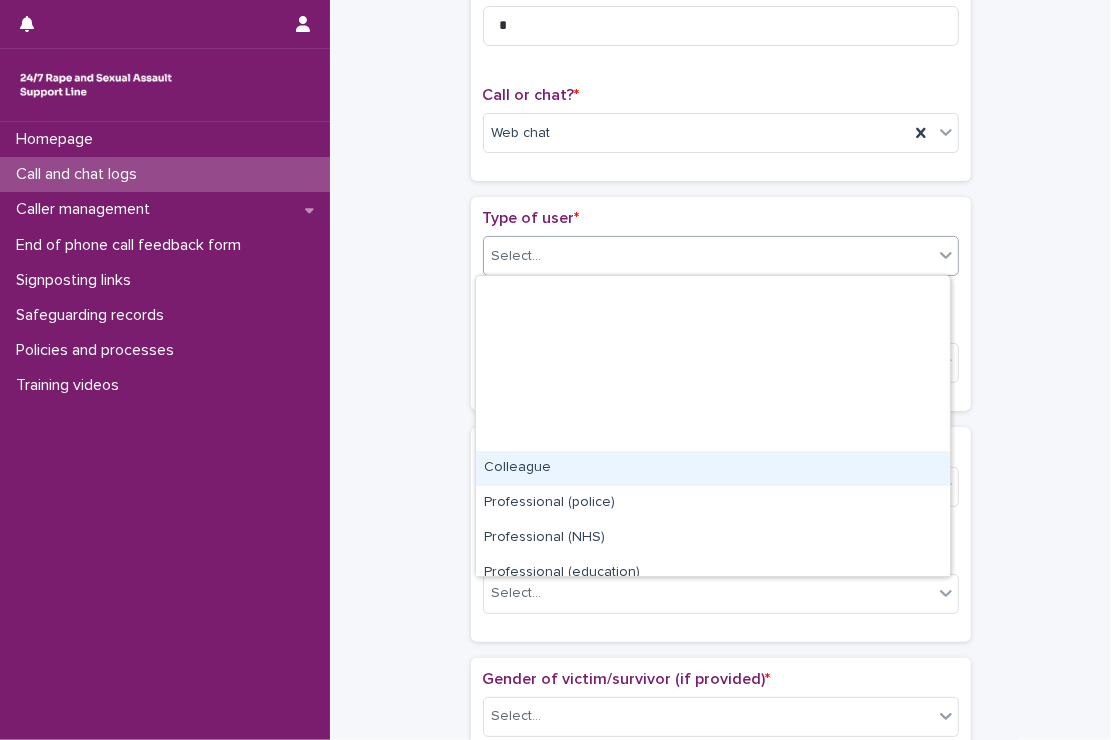 scroll, scrollTop: 224, scrollLeft: 0, axis: vertical 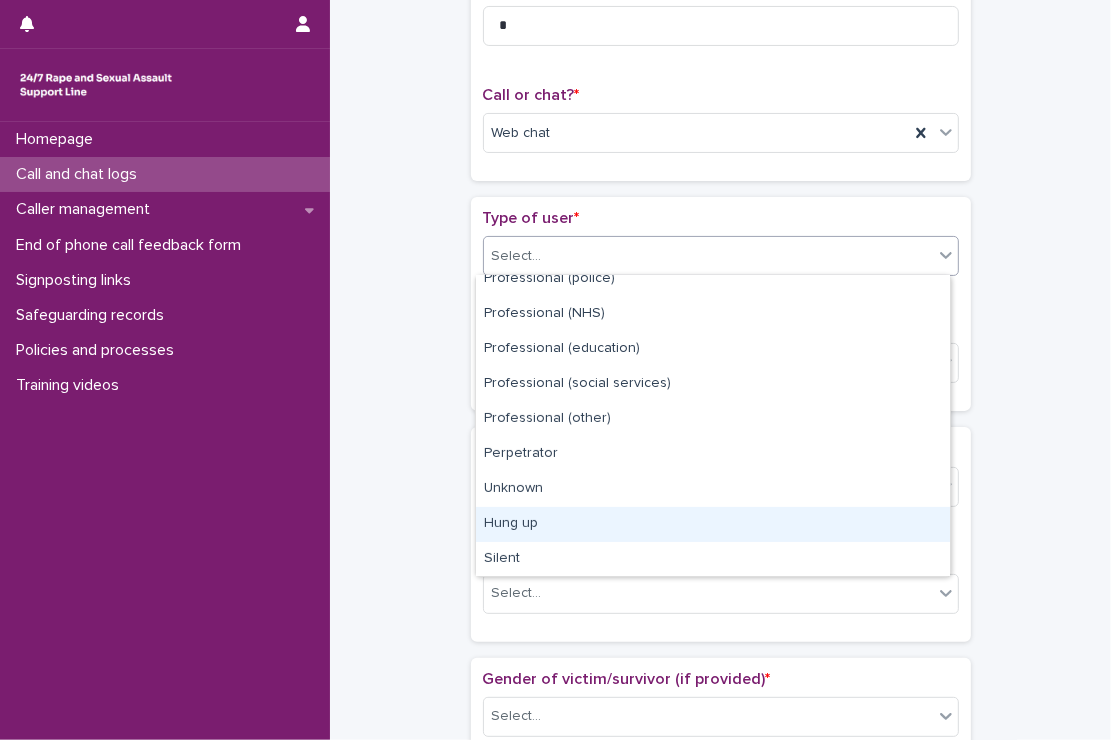 click on "Hung up" at bounding box center (713, 524) 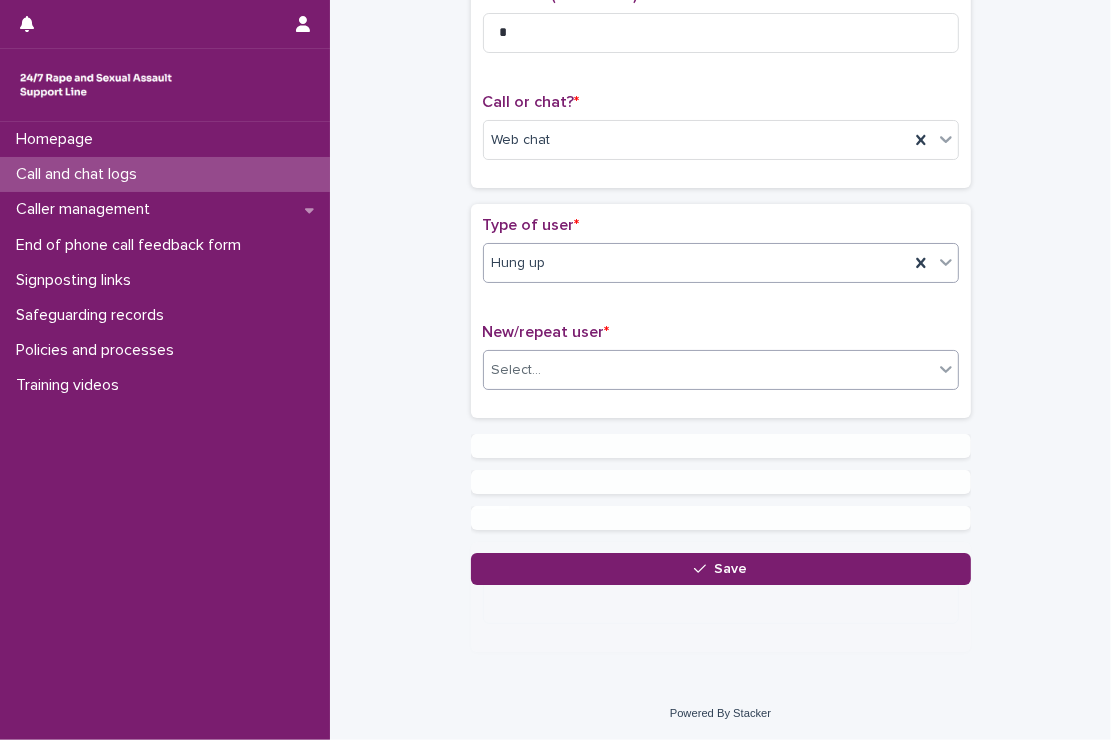 click on "Select..." at bounding box center [708, 370] 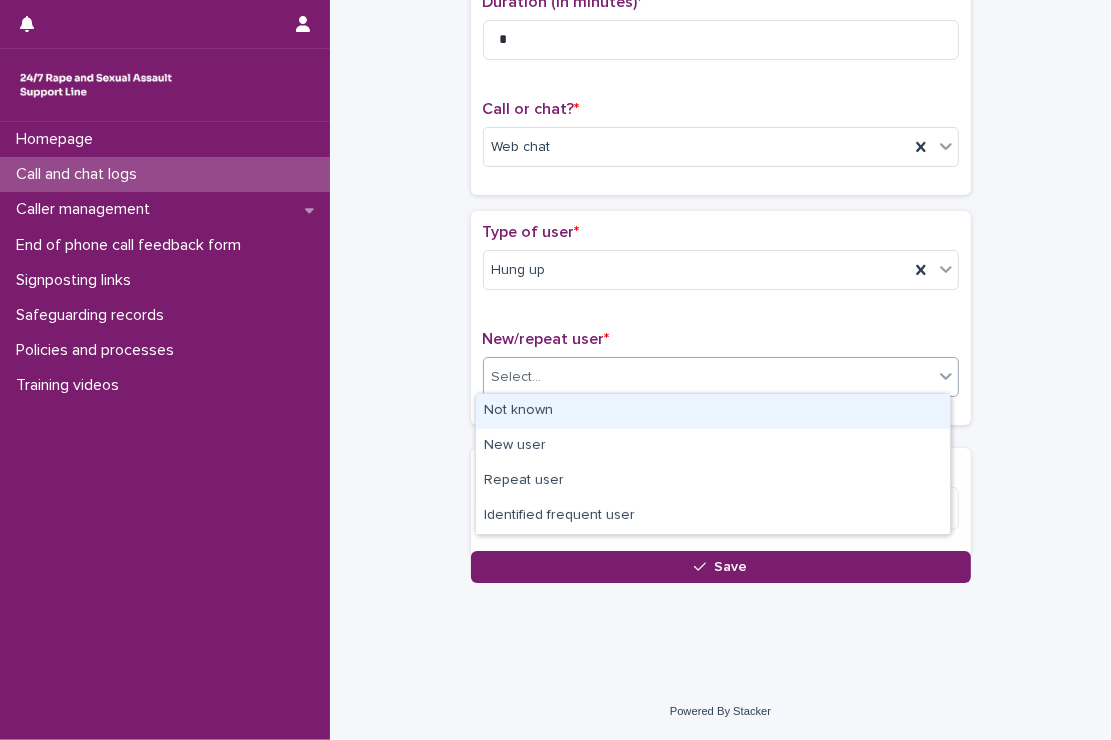 scroll, scrollTop: 254, scrollLeft: 0, axis: vertical 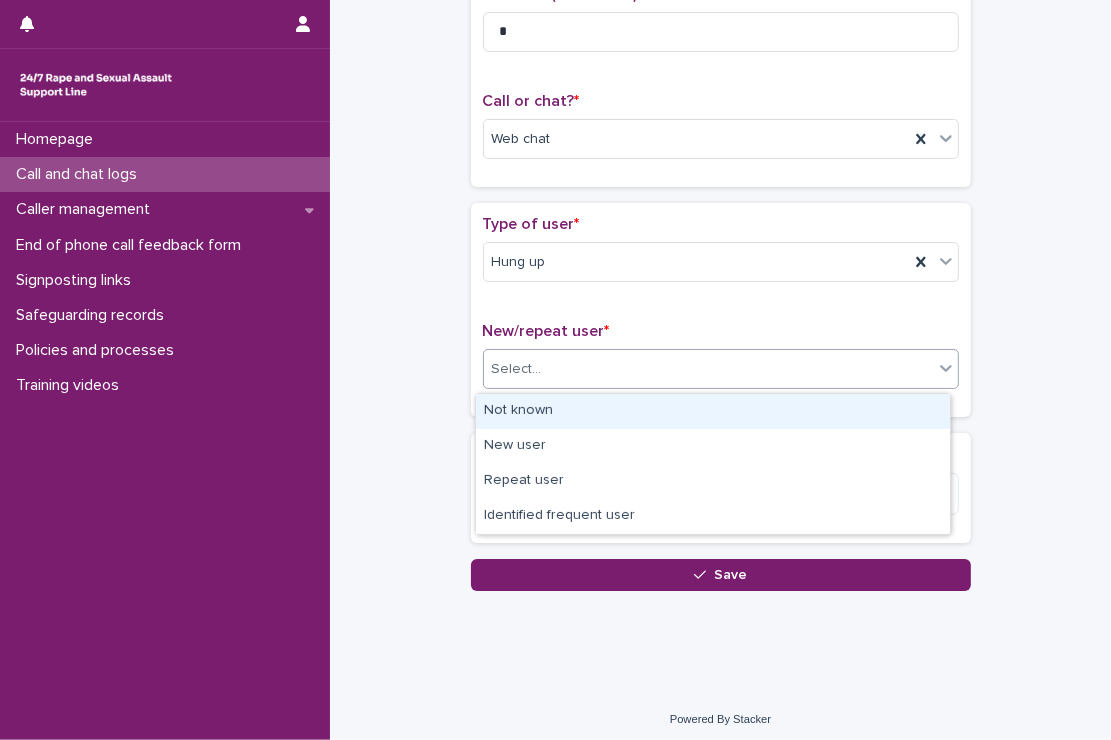 click on "Not known" at bounding box center (713, 411) 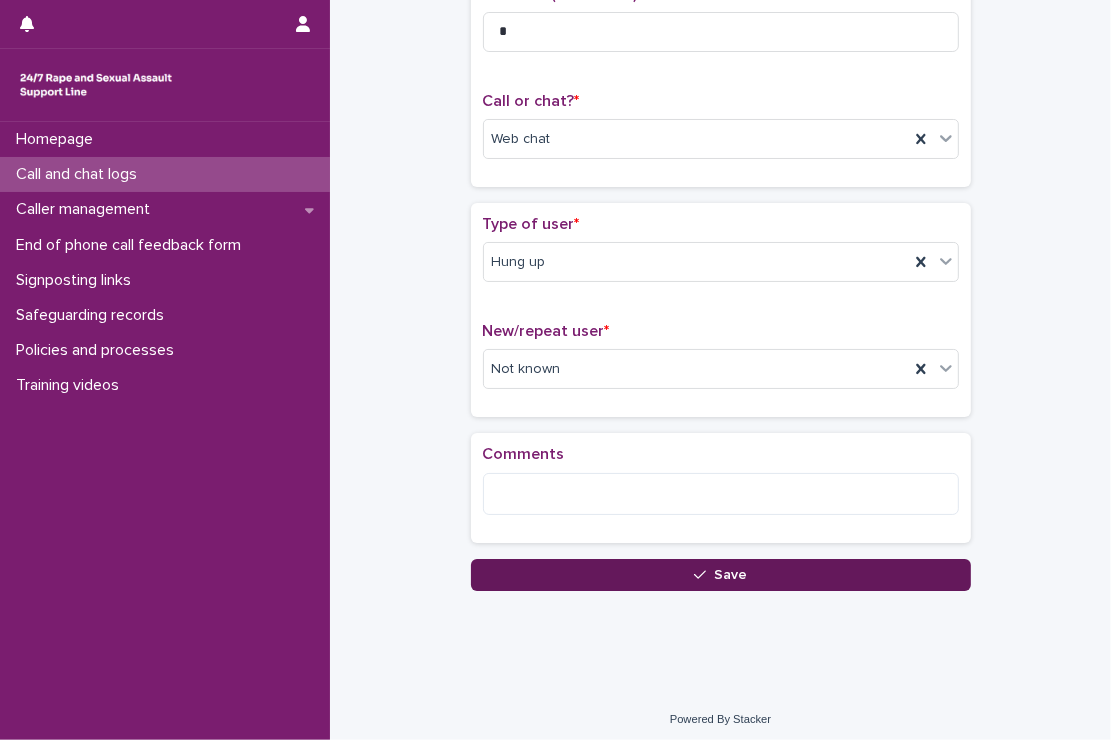 click on "Save" at bounding box center [721, 575] 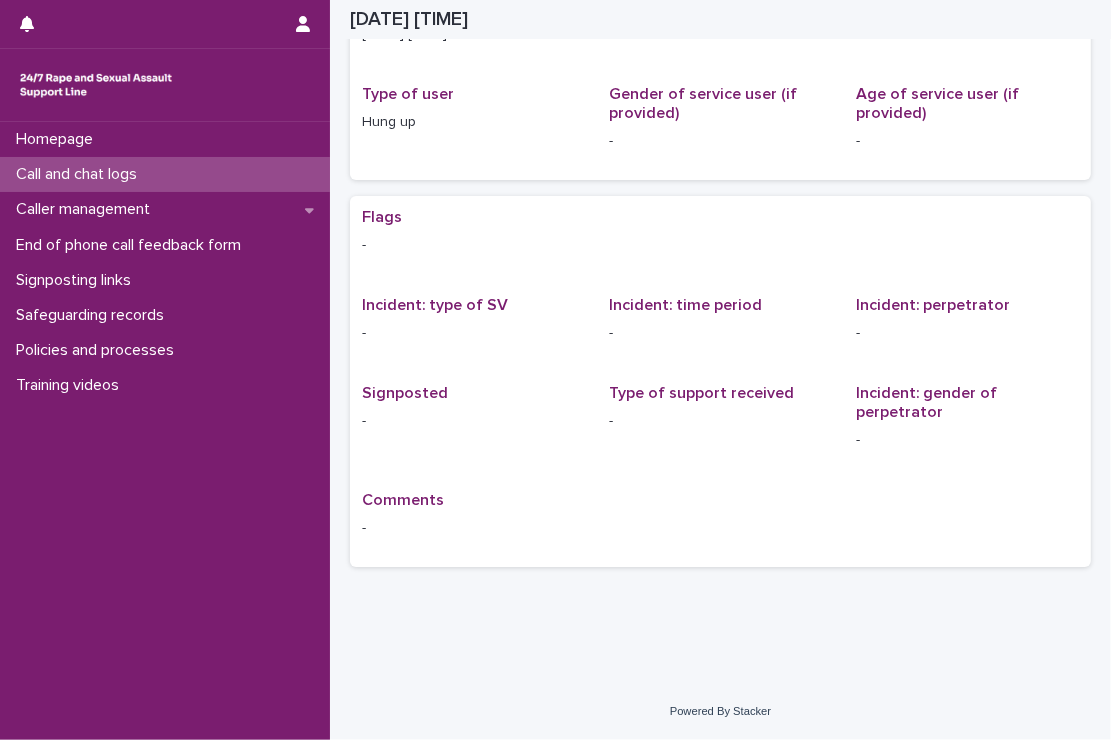 scroll, scrollTop: 0, scrollLeft: 0, axis: both 